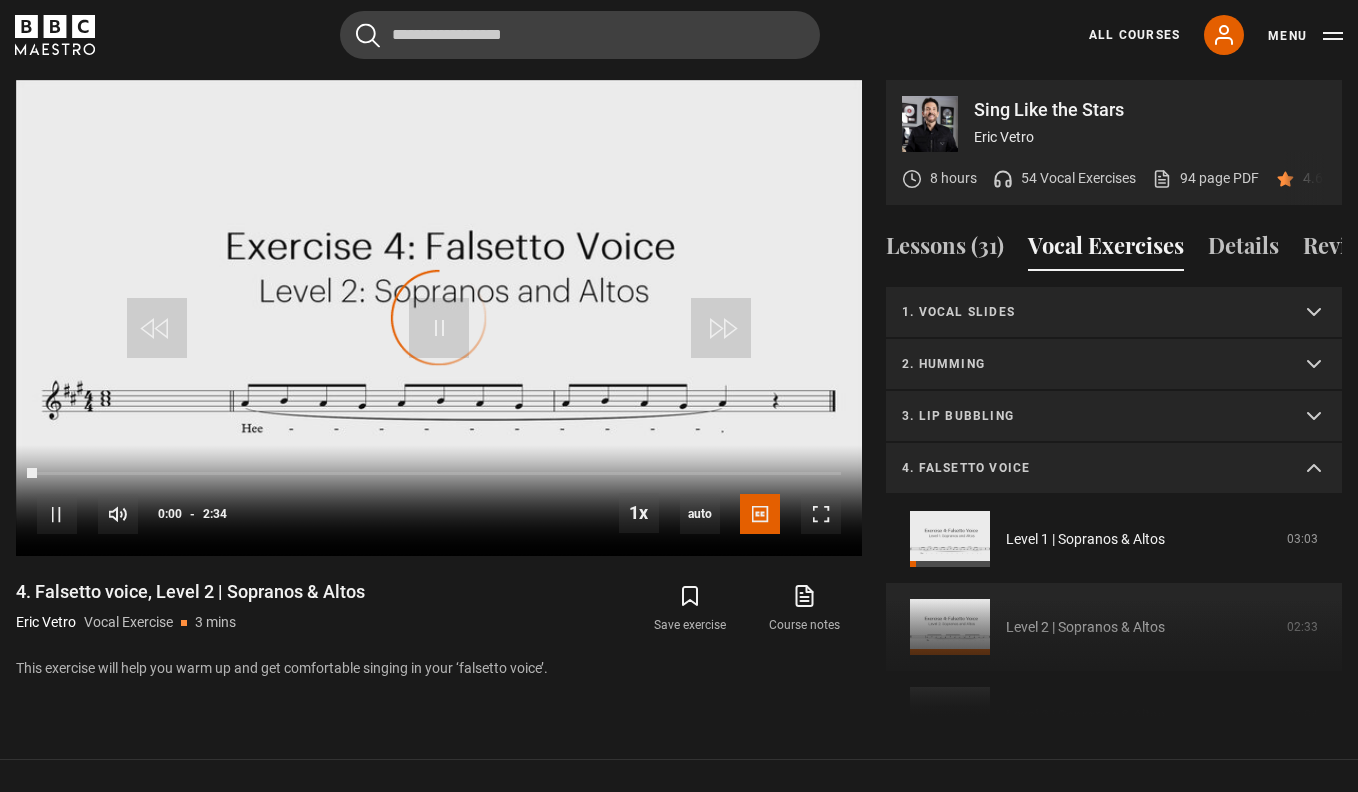 scroll, scrollTop: 957, scrollLeft: 0, axis: vertical 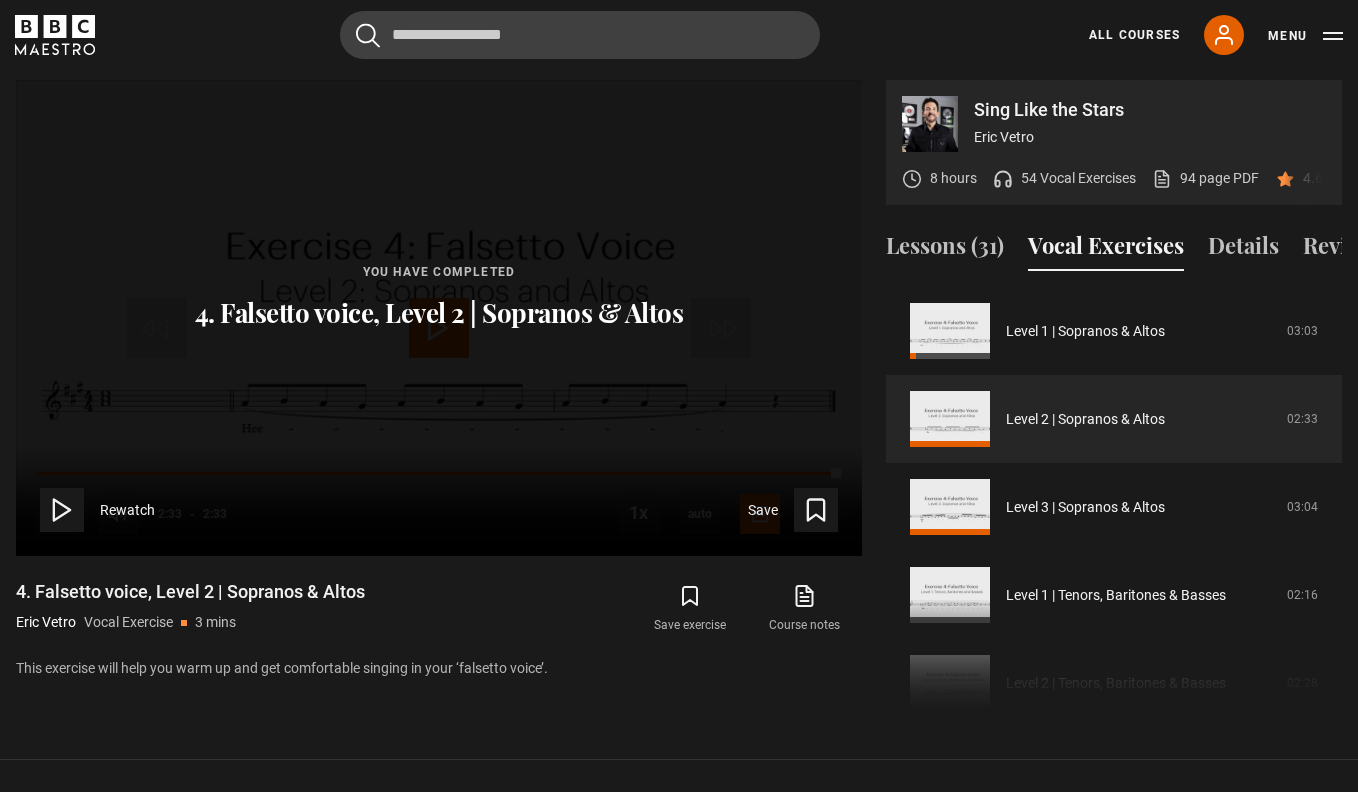 click 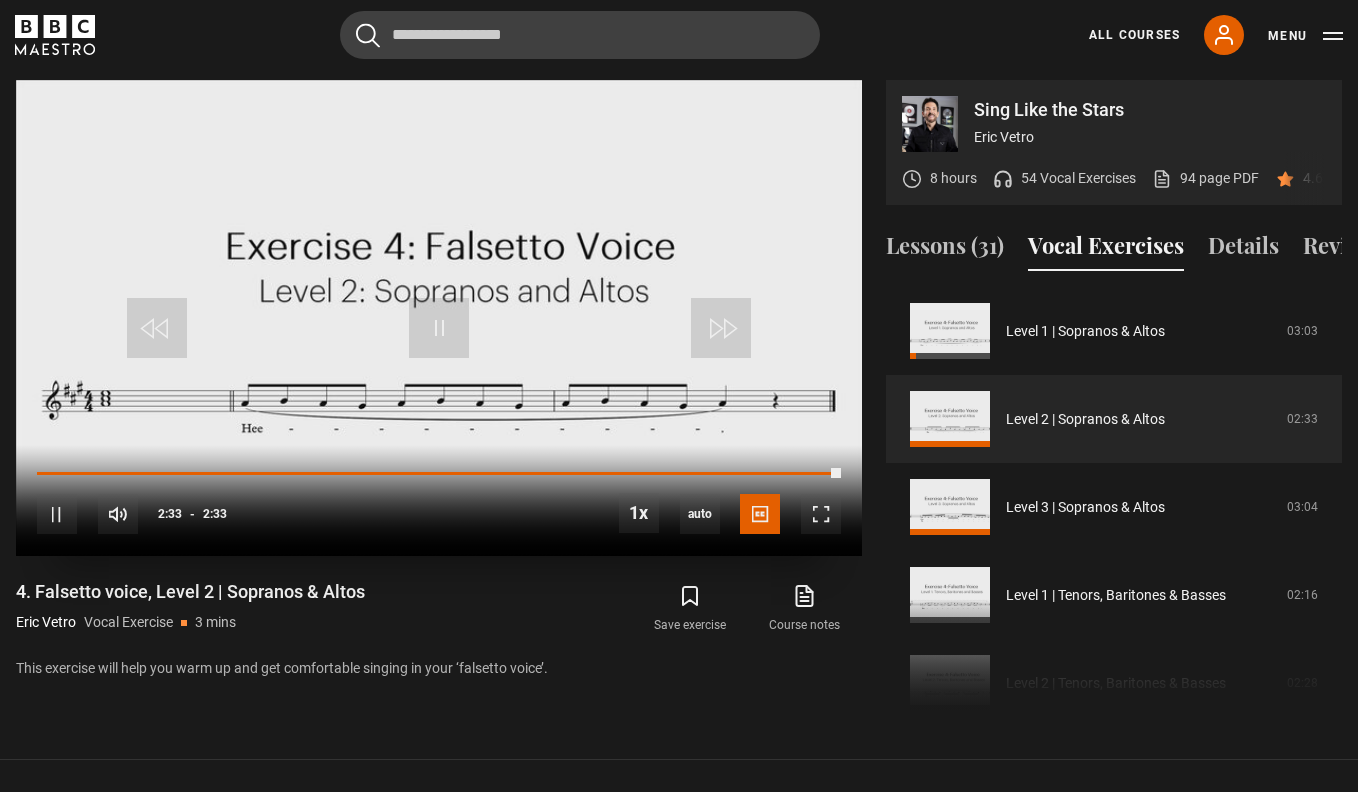 click on "10s Skip Back 10 seconds Pause 10s Skip Forward 10 seconds Loaded :  0.00% 0:08 0:00 Pause Mute Current Time  2:33 - Duration  2:33 1x Playback Rate 2x 1.5x 1x , selected 0.5x auto Quality 360p 720p 1080p 2160p Auto , selected Captions captions off English  Captions , selected" at bounding box center (439, 500) 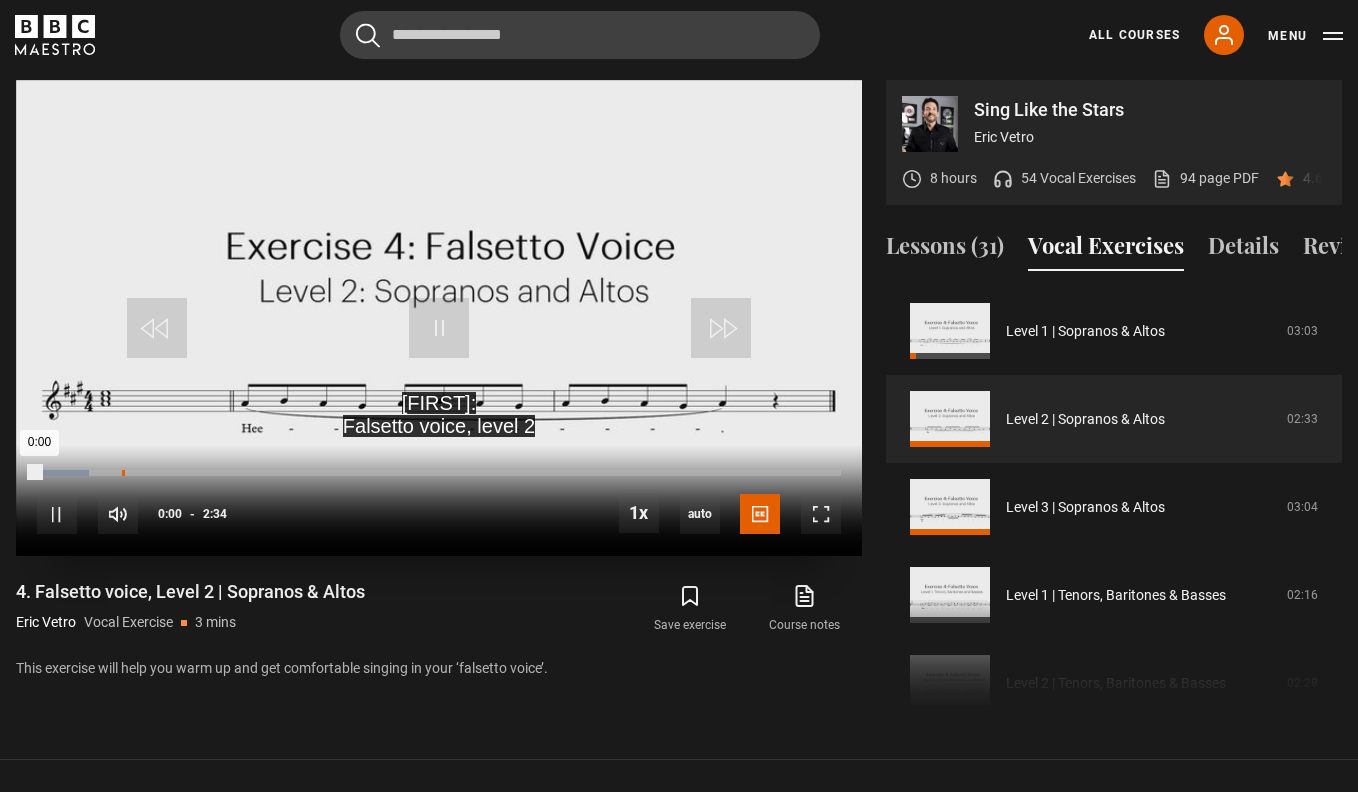 click on "0:16" at bounding box center [123, 473] 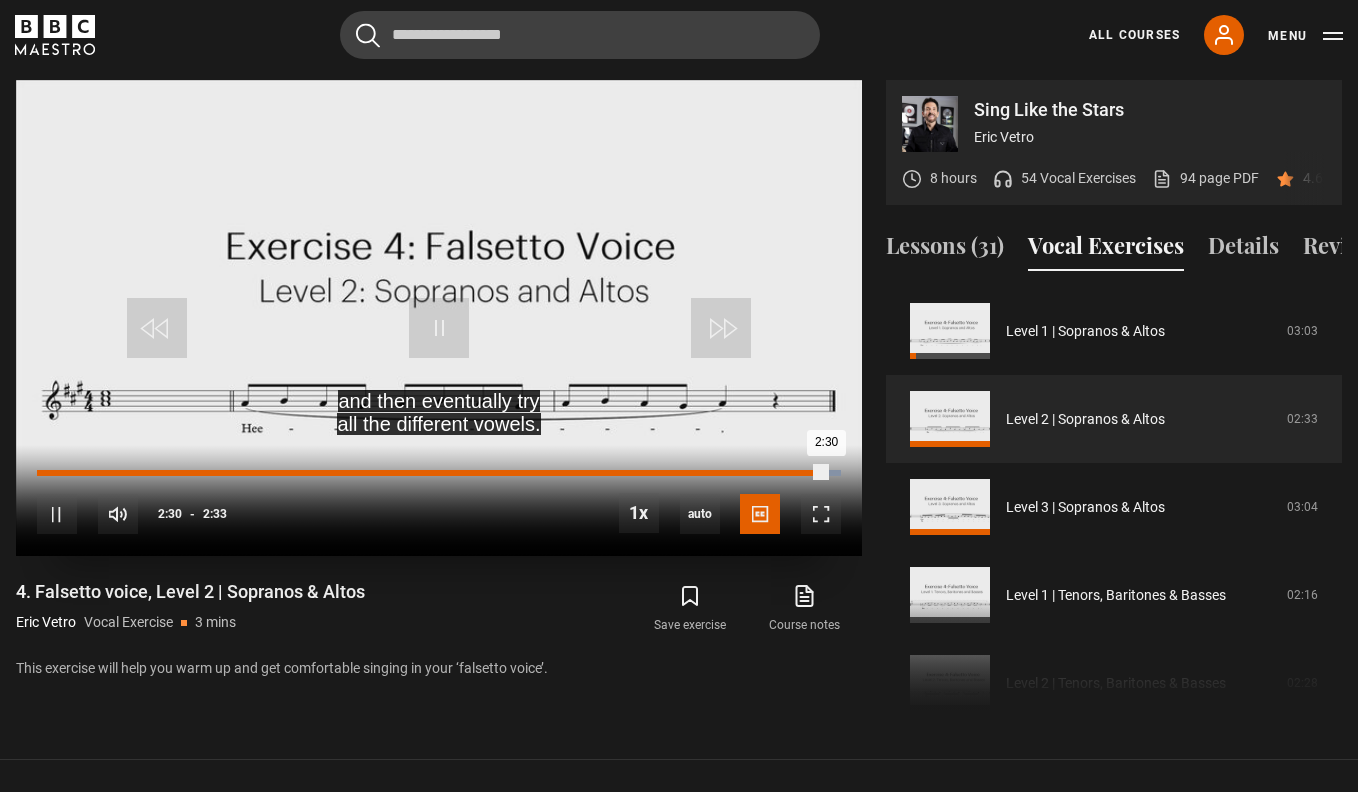 click on "0:14" at bounding box center [116, 473] 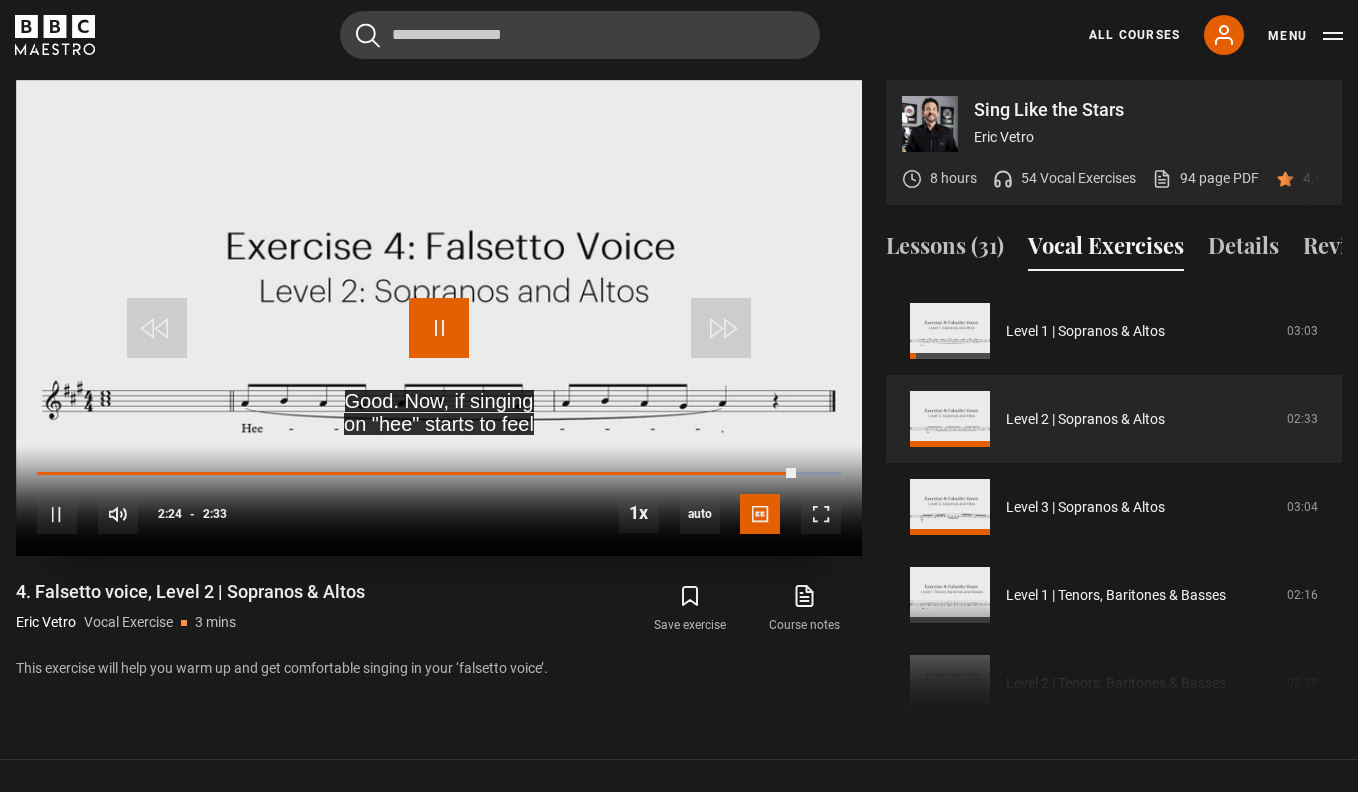 click at bounding box center [439, 328] 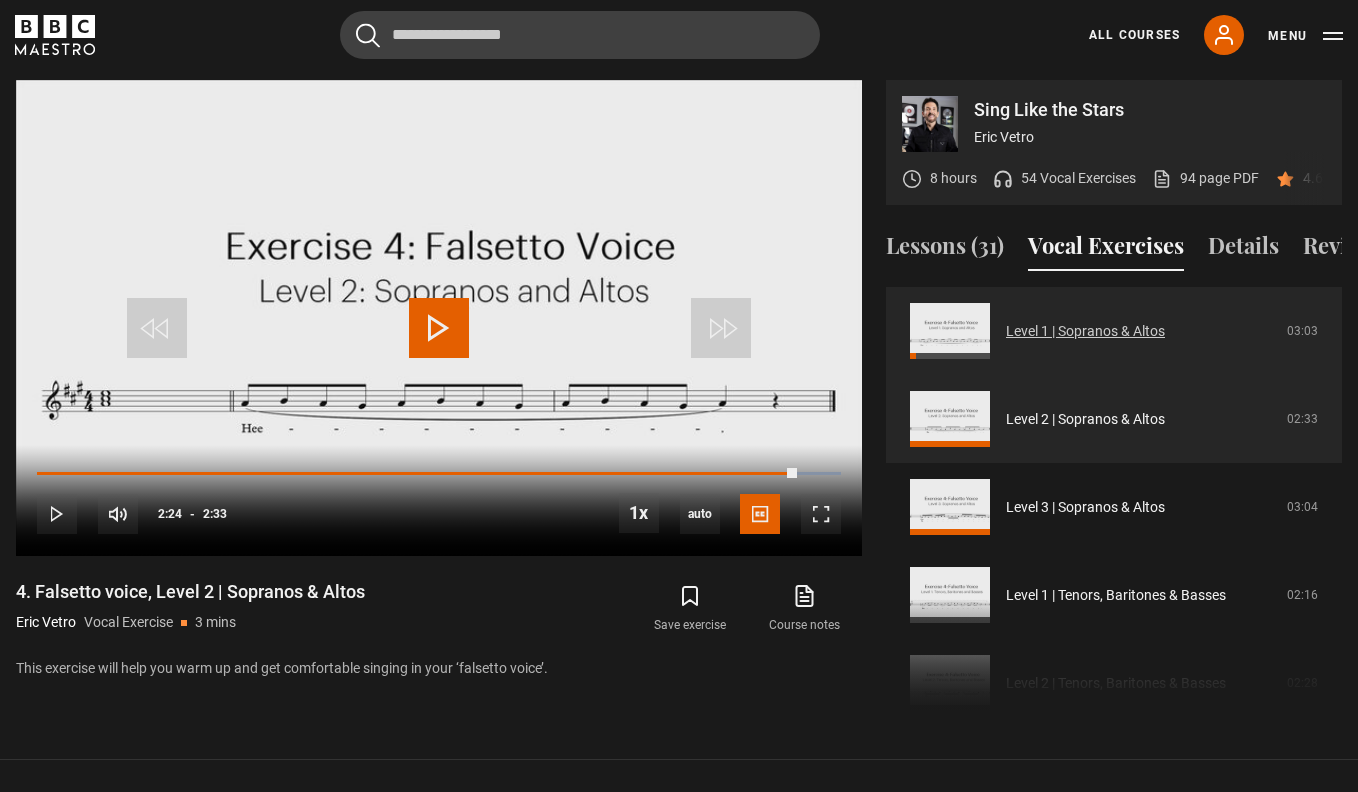 click on "Level 1 | Sopranos & Altos" at bounding box center [1085, 331] 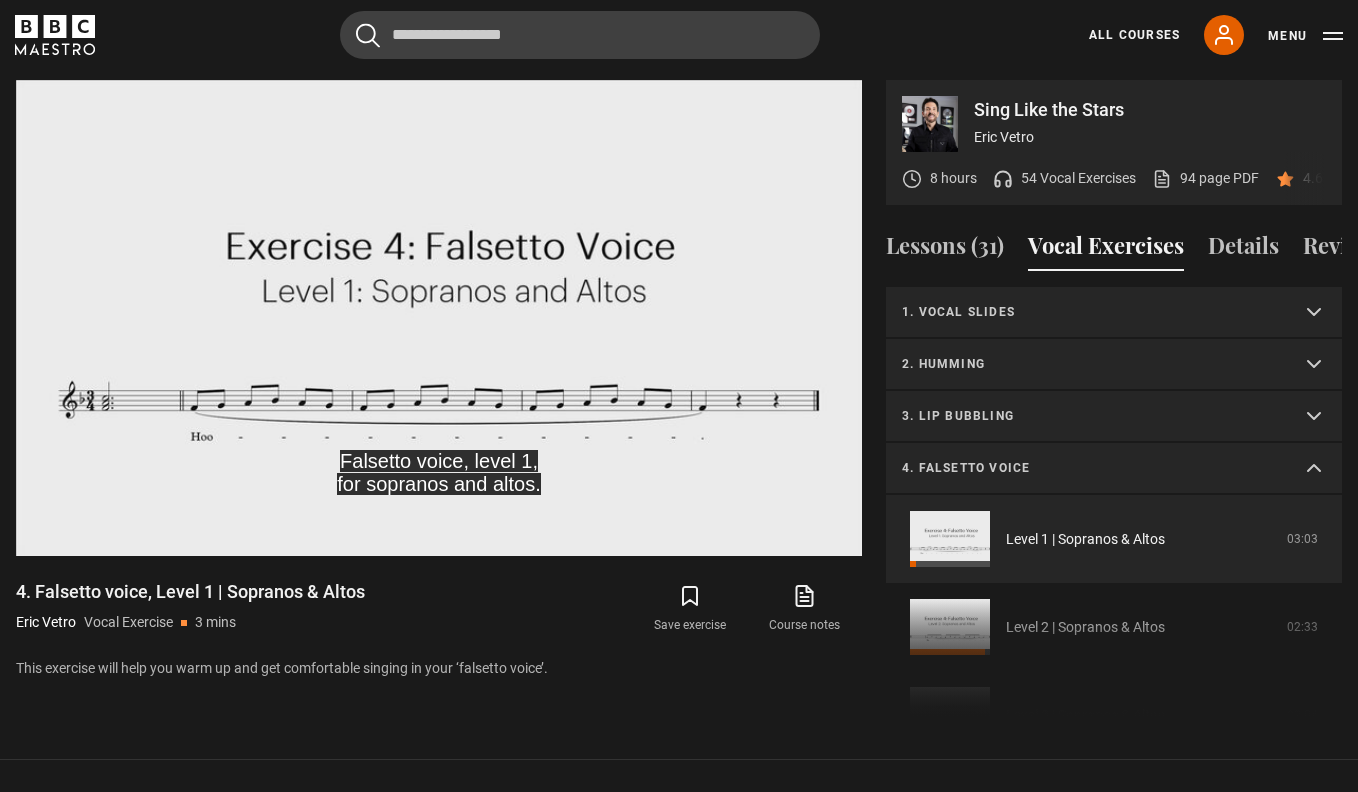 scroll, scrollTop: 957, scrollLeft: 0, axis: vertical 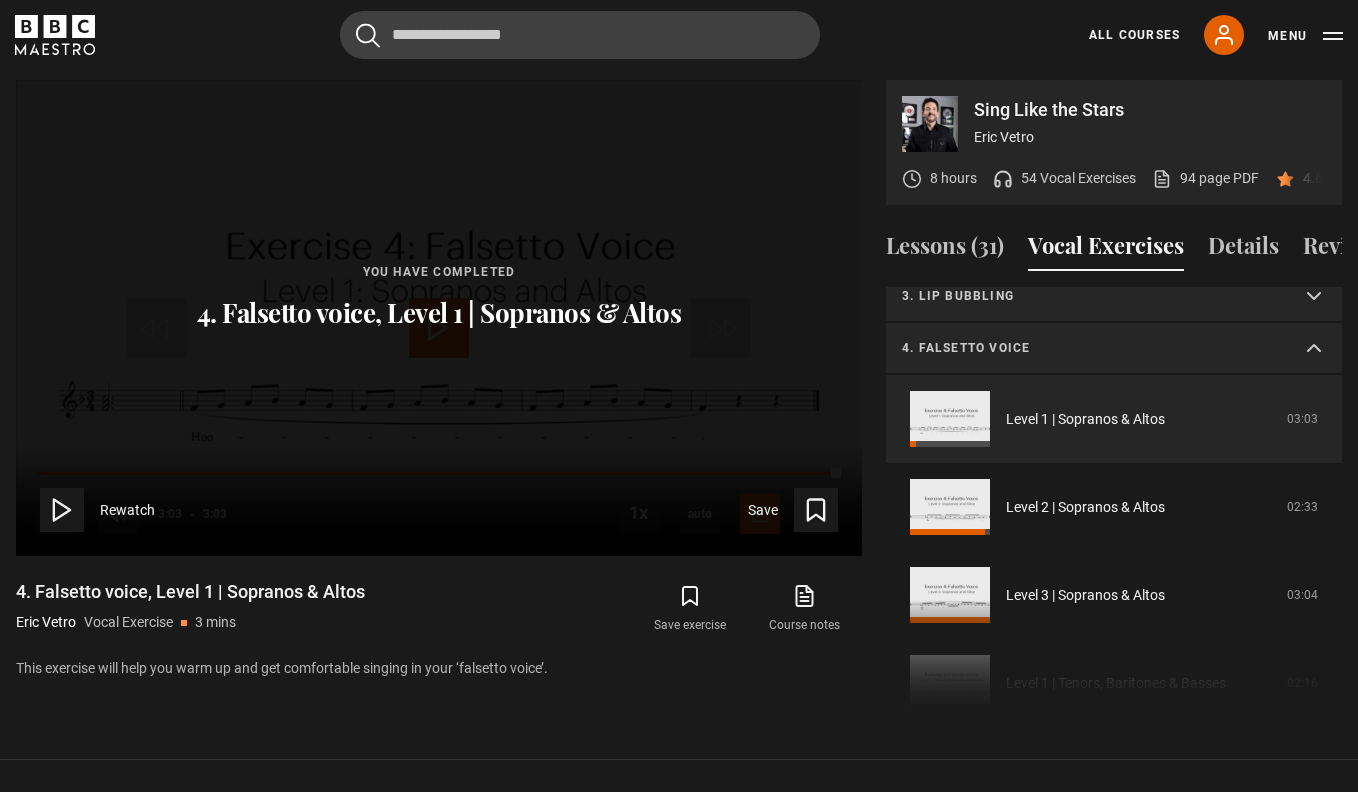 click 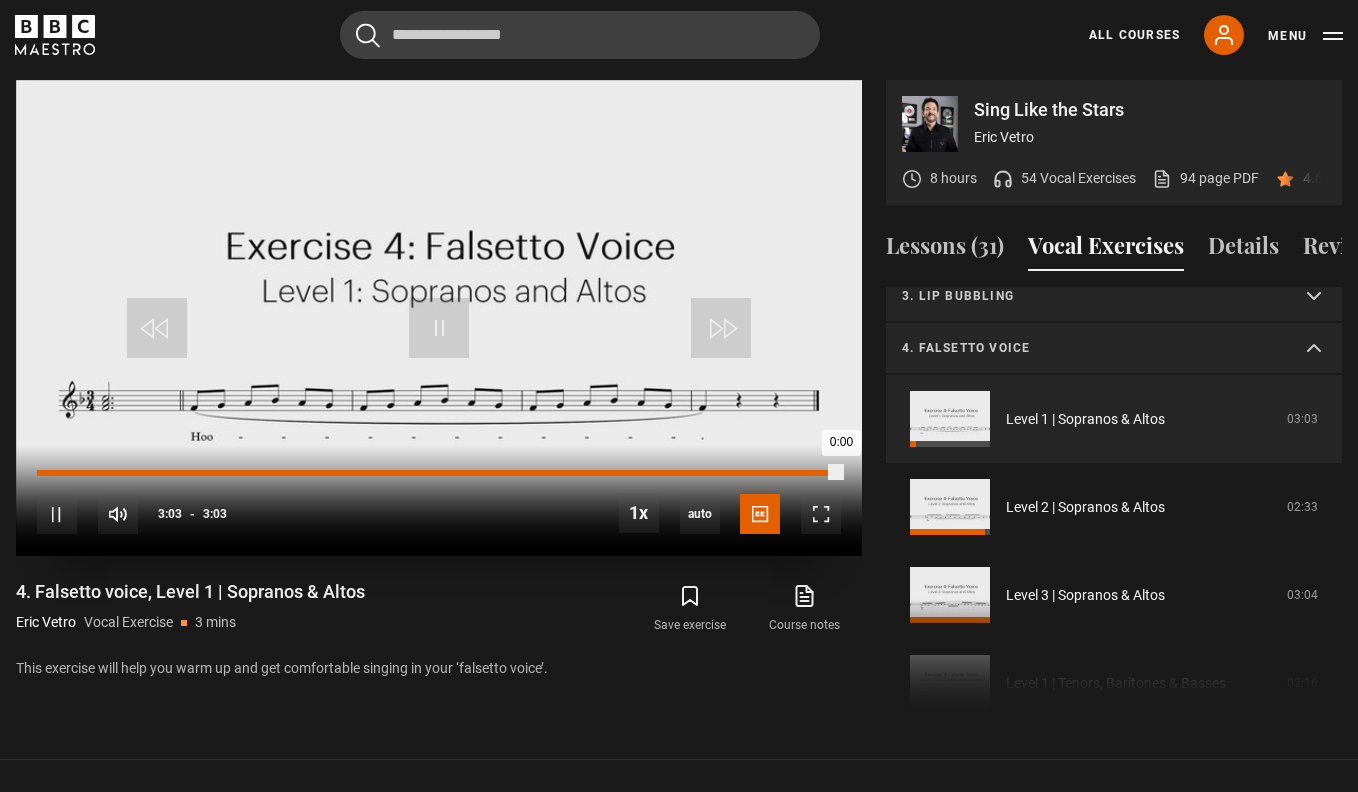 click on "0:19" at bounding box center [123, 473] 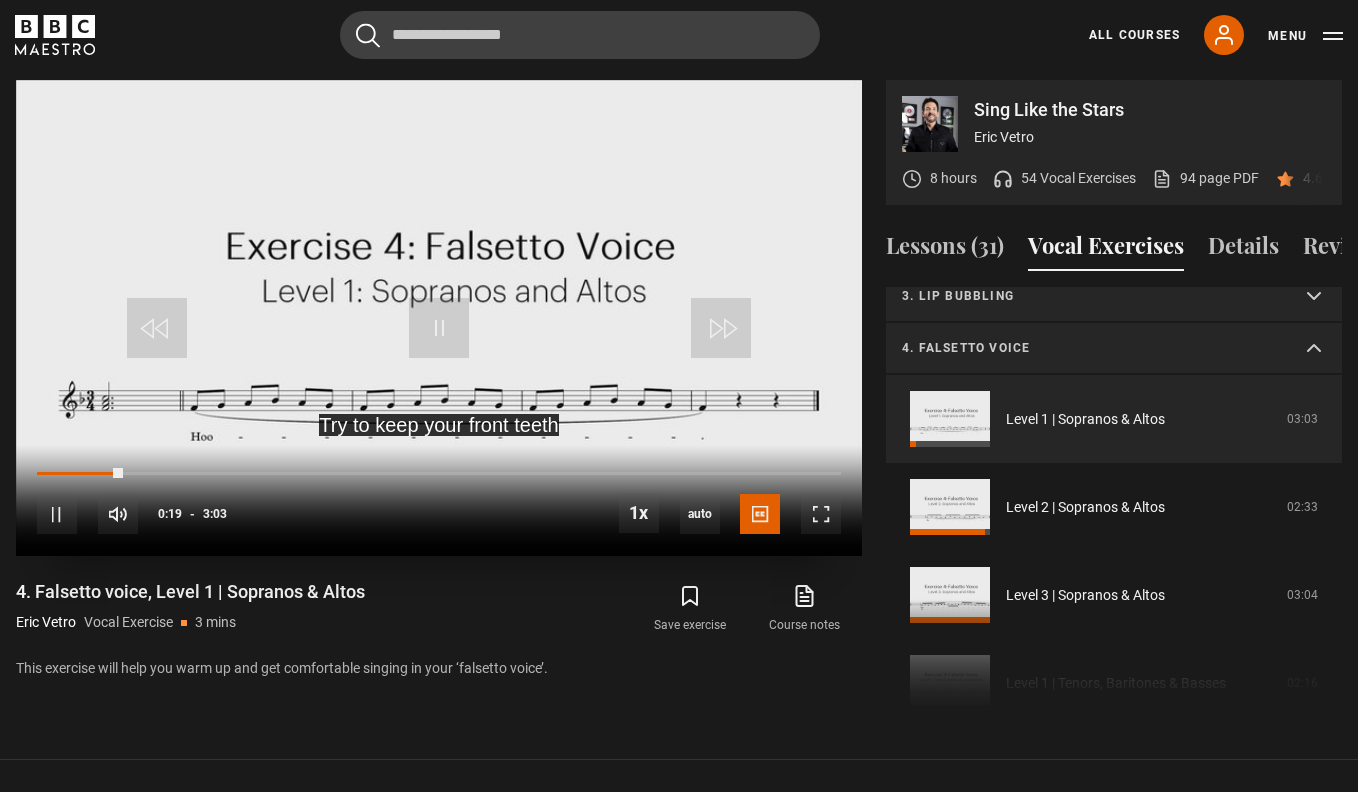 type 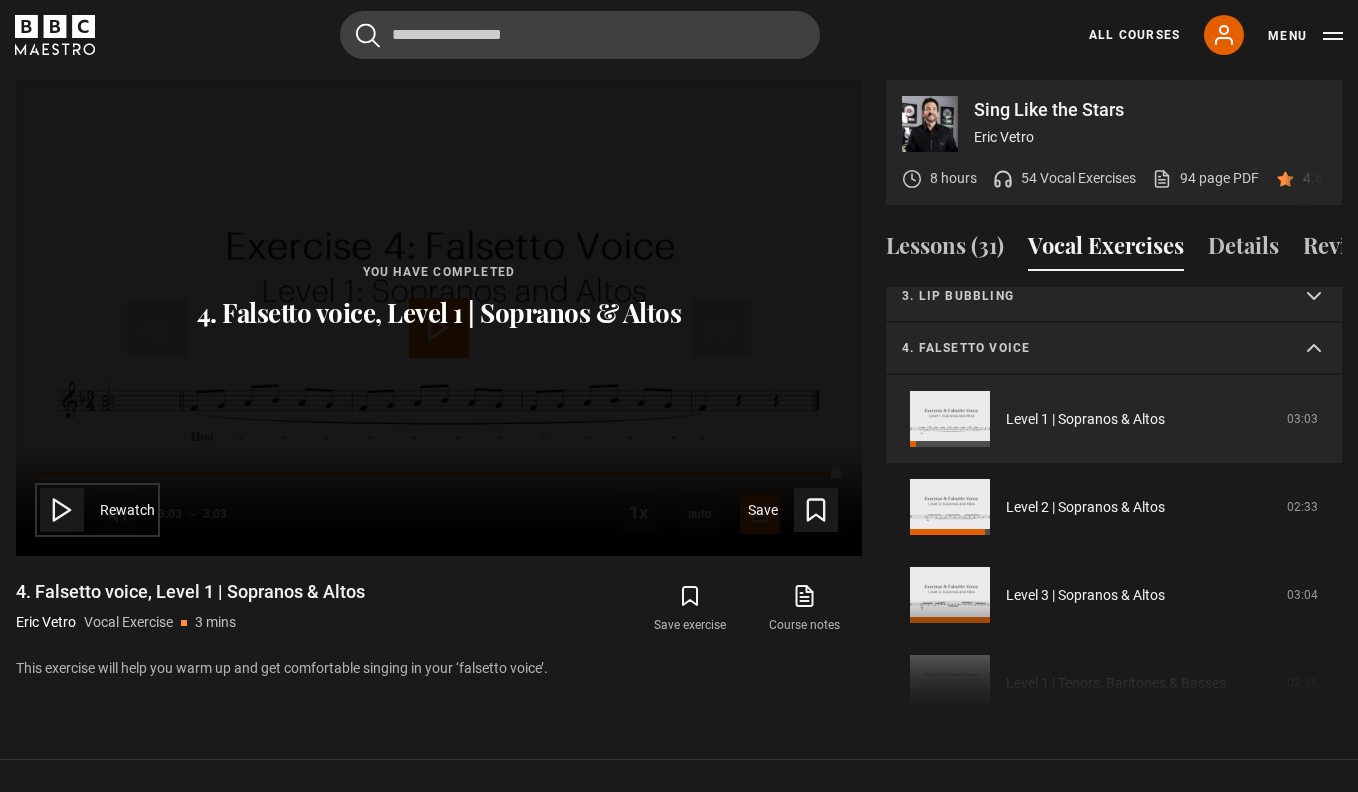 click on "Rewatch" at bounding box center (97, 510) 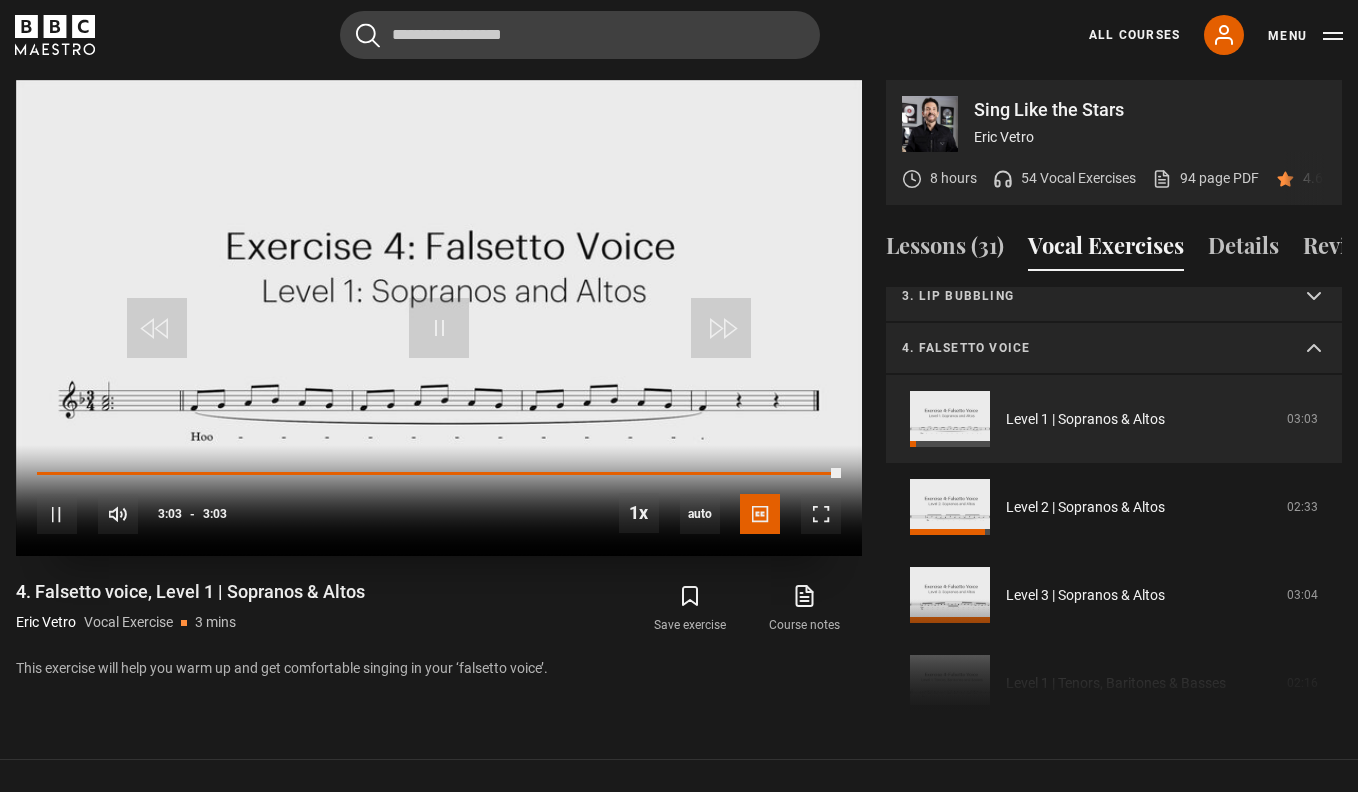 click on "10s Skip Back 10 seconds Pause 10s Skip Forward 10 seconds Loaded :  0.00% 0:19 0:00 Pause Mute Current Time  3:03 - Duration  3:03 1x Playback Rate 2x 1.5x 1x , selected 0.5x auto Quality 360p 720p 1080p 2160p Auto , selected Captions captions off English  Captions , selected" at bounding box center (439, 500) 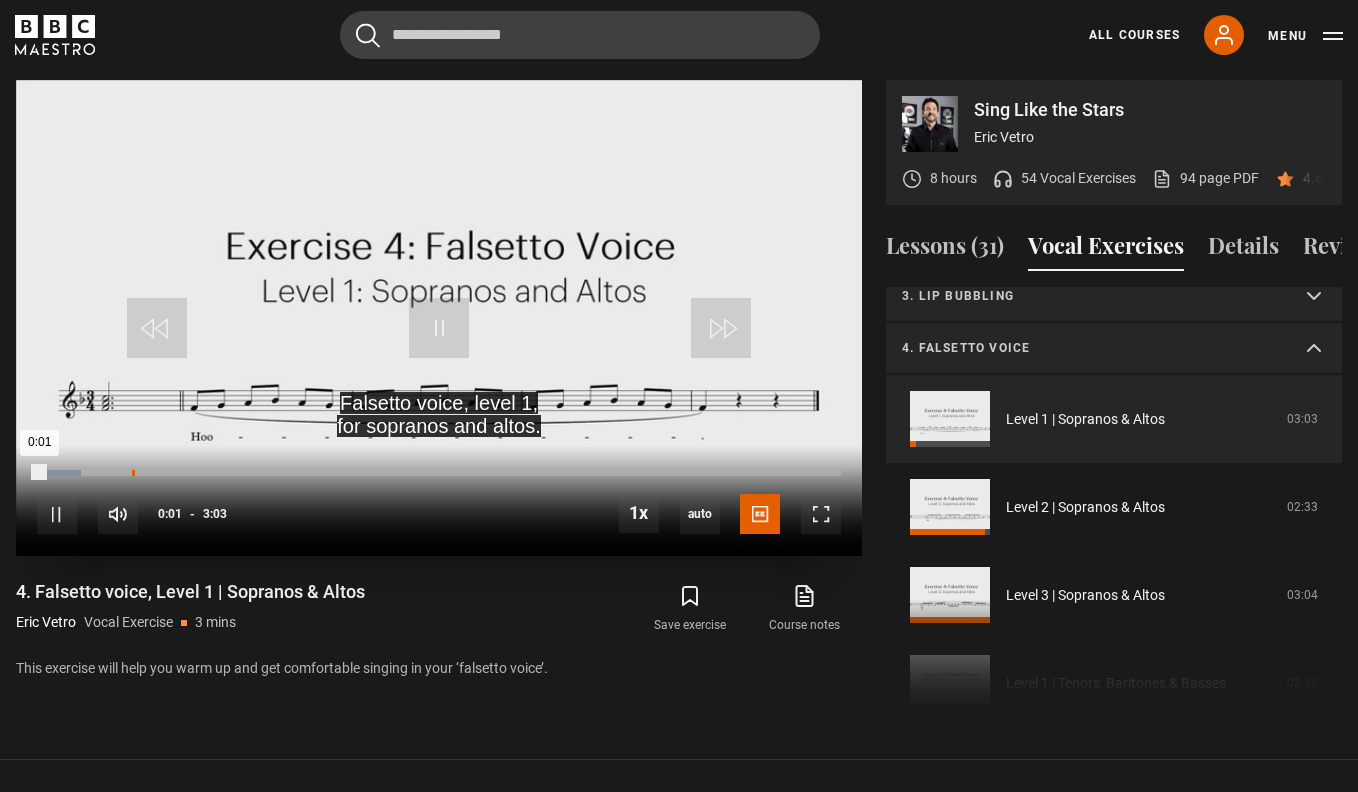 click on "0:21" at bounding box center (133, 473) 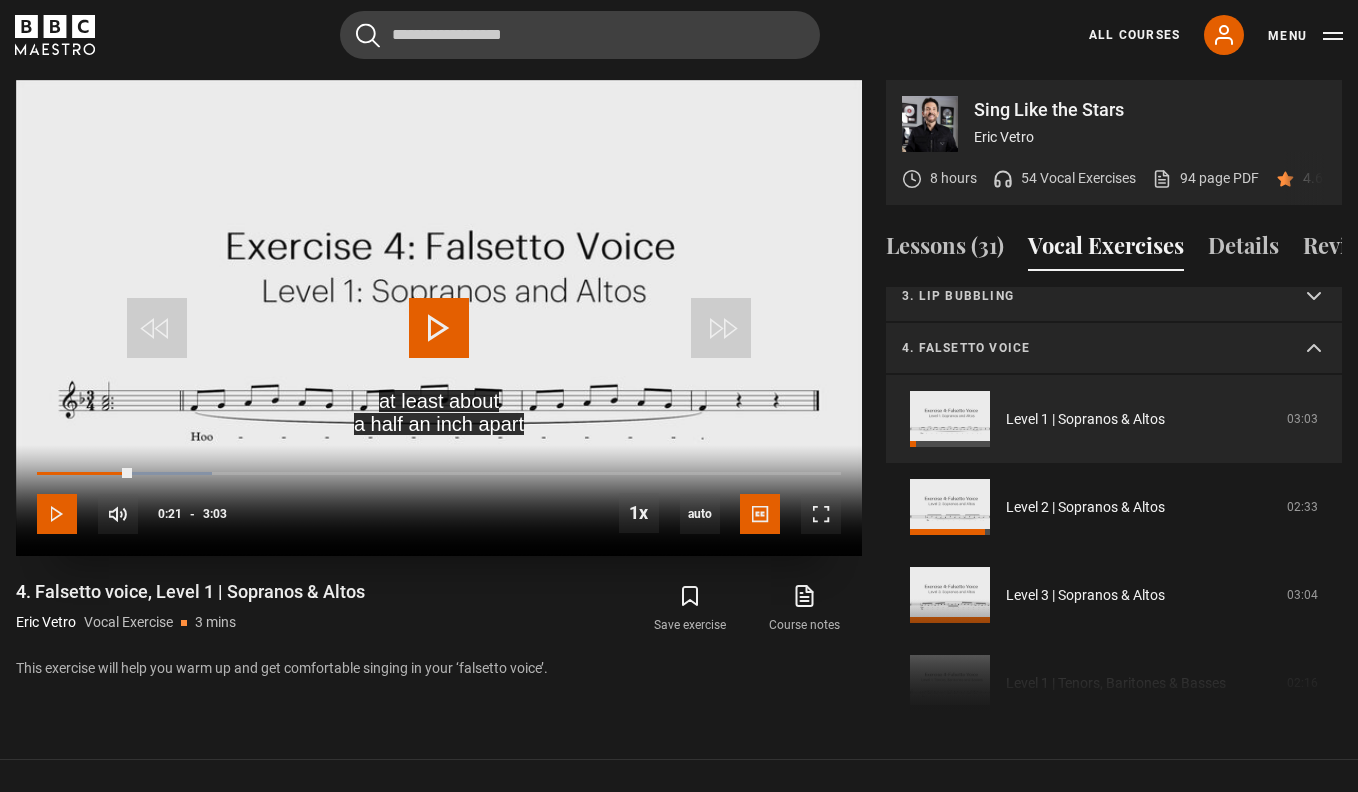 click at bounding box center [57, 514] 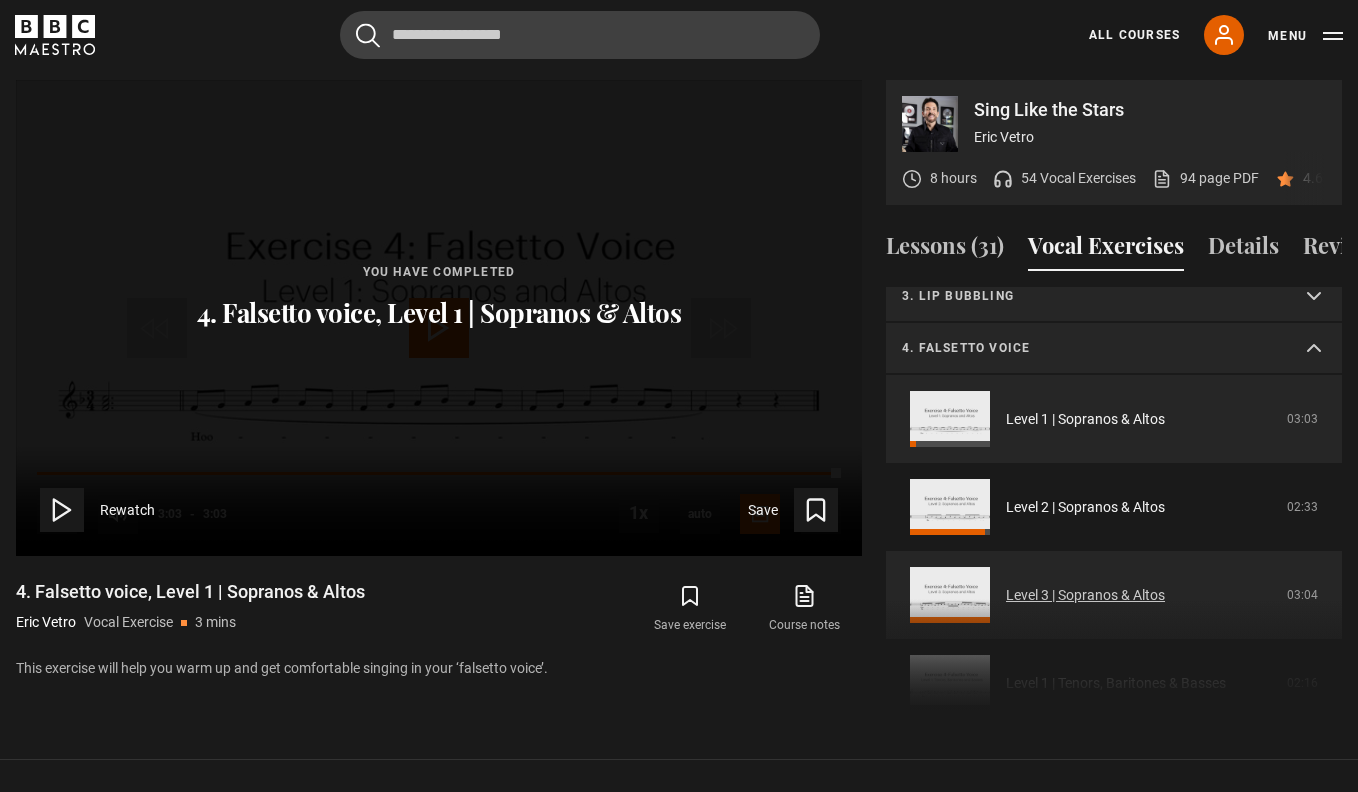 click on "Level 3 | Sopranos & Altos" at bounding box center [1085, 595] 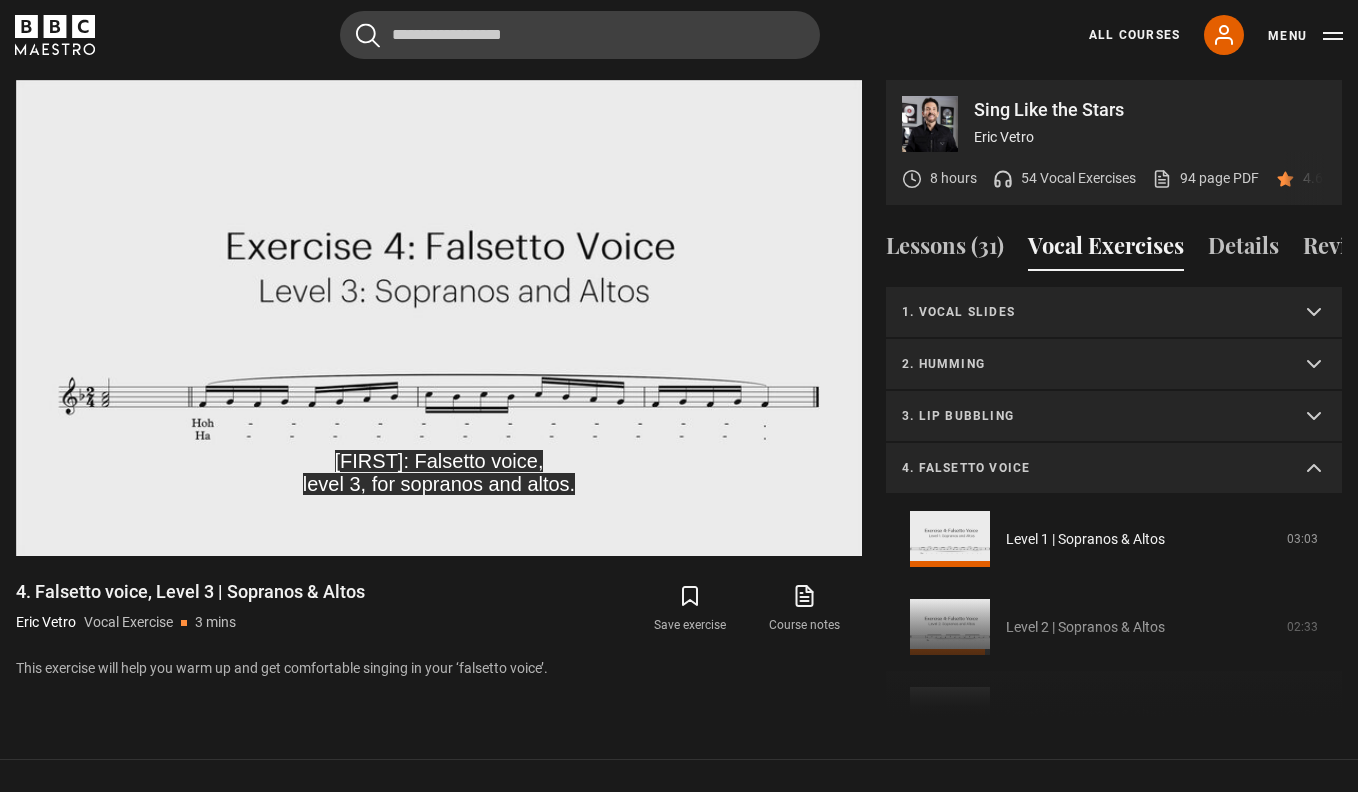 scroll, scrollTop: 957, scrollLeft: 0, axis: vertical 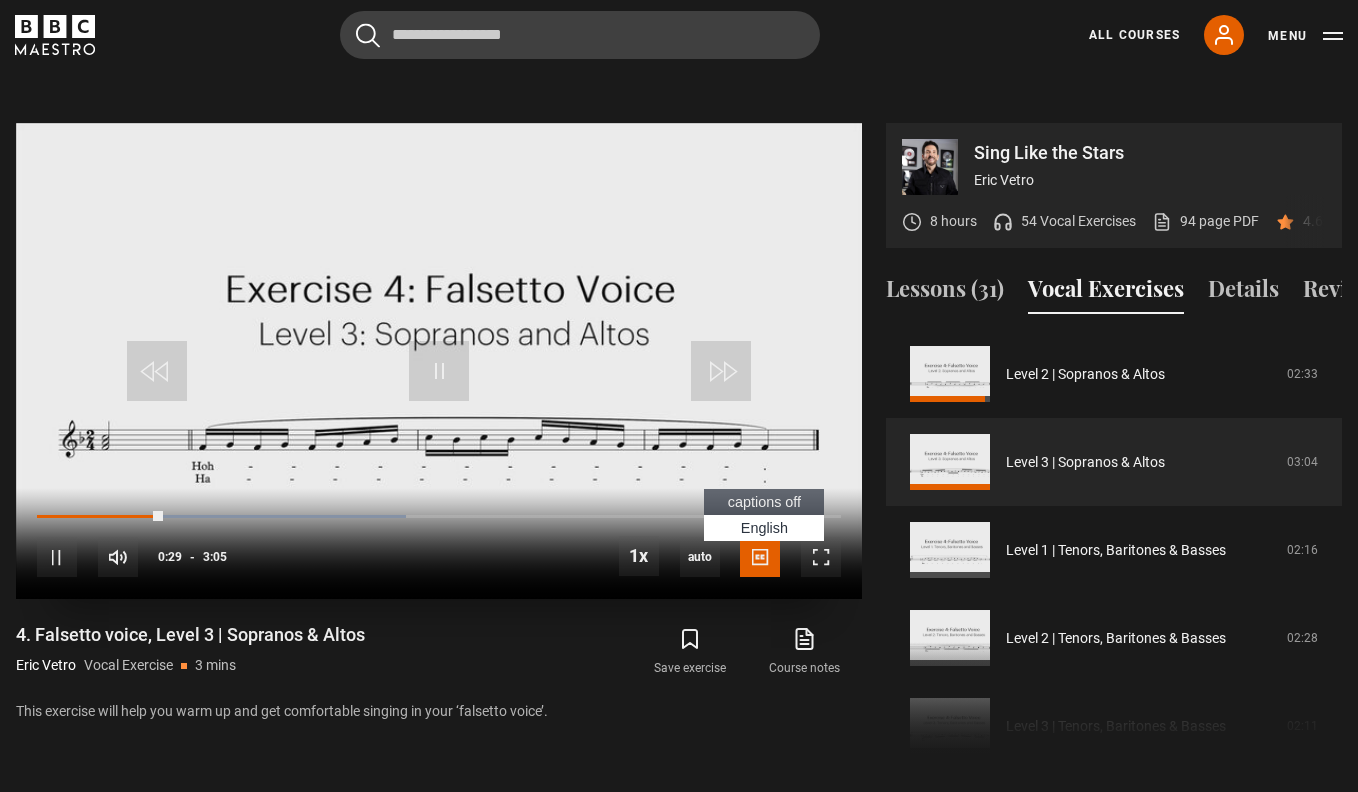 click at bounding box center [760, 557] 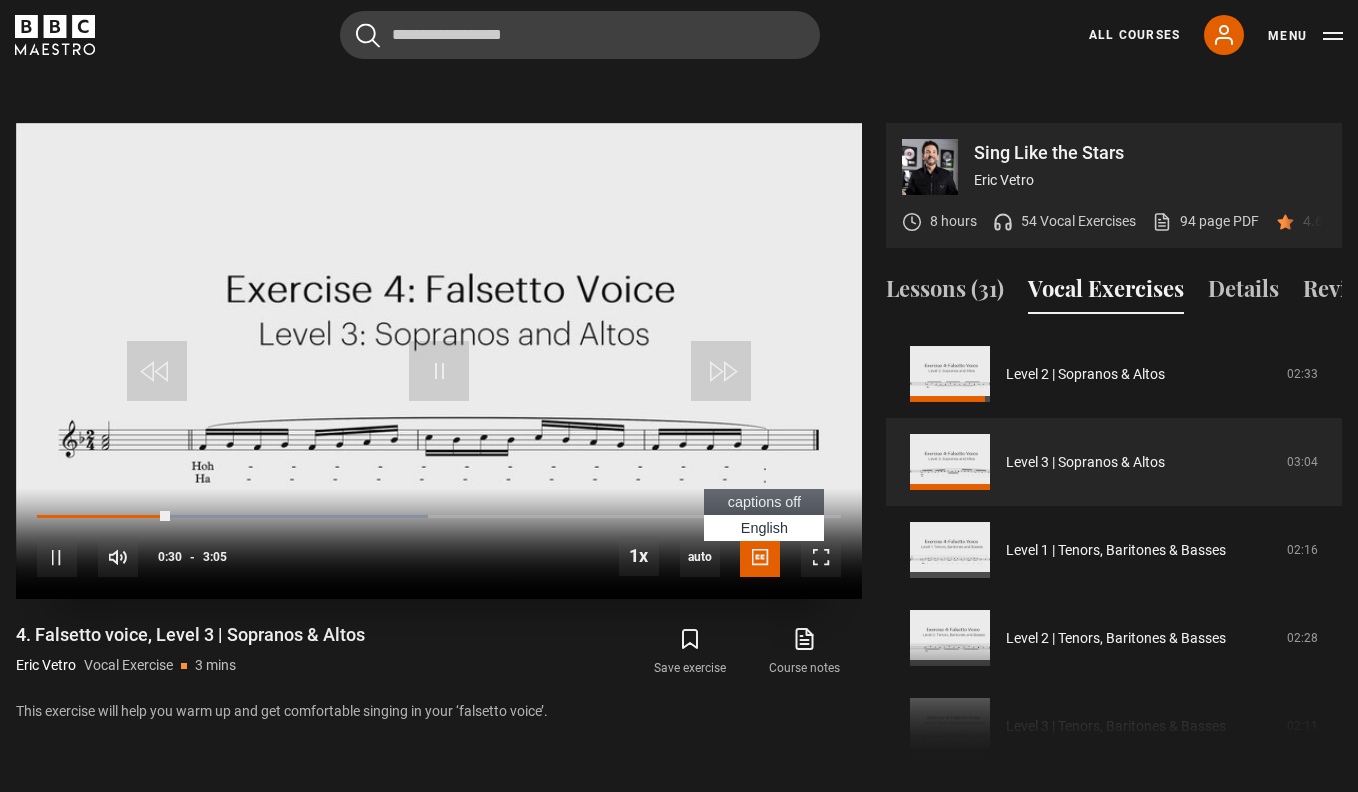 click on "captions off" at bounding box center (764, 502) 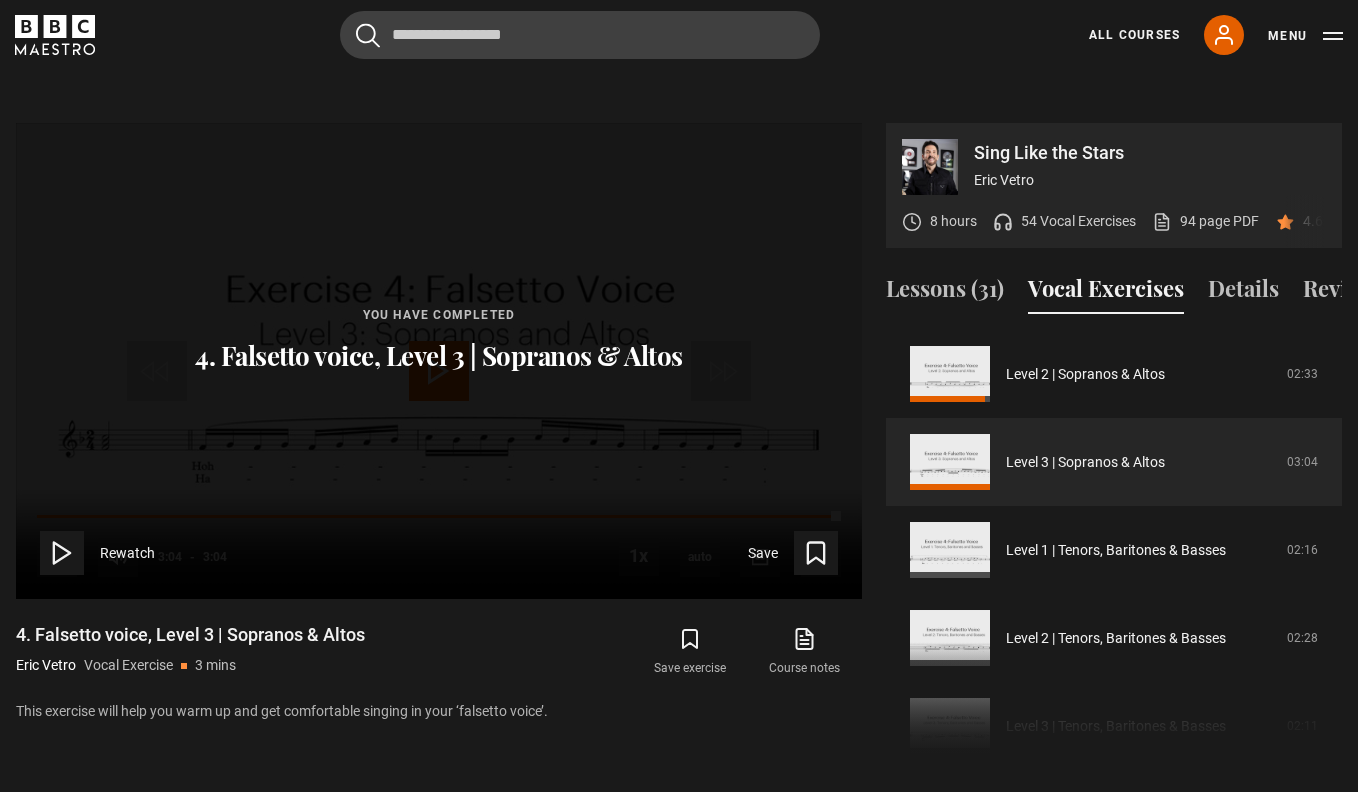 click 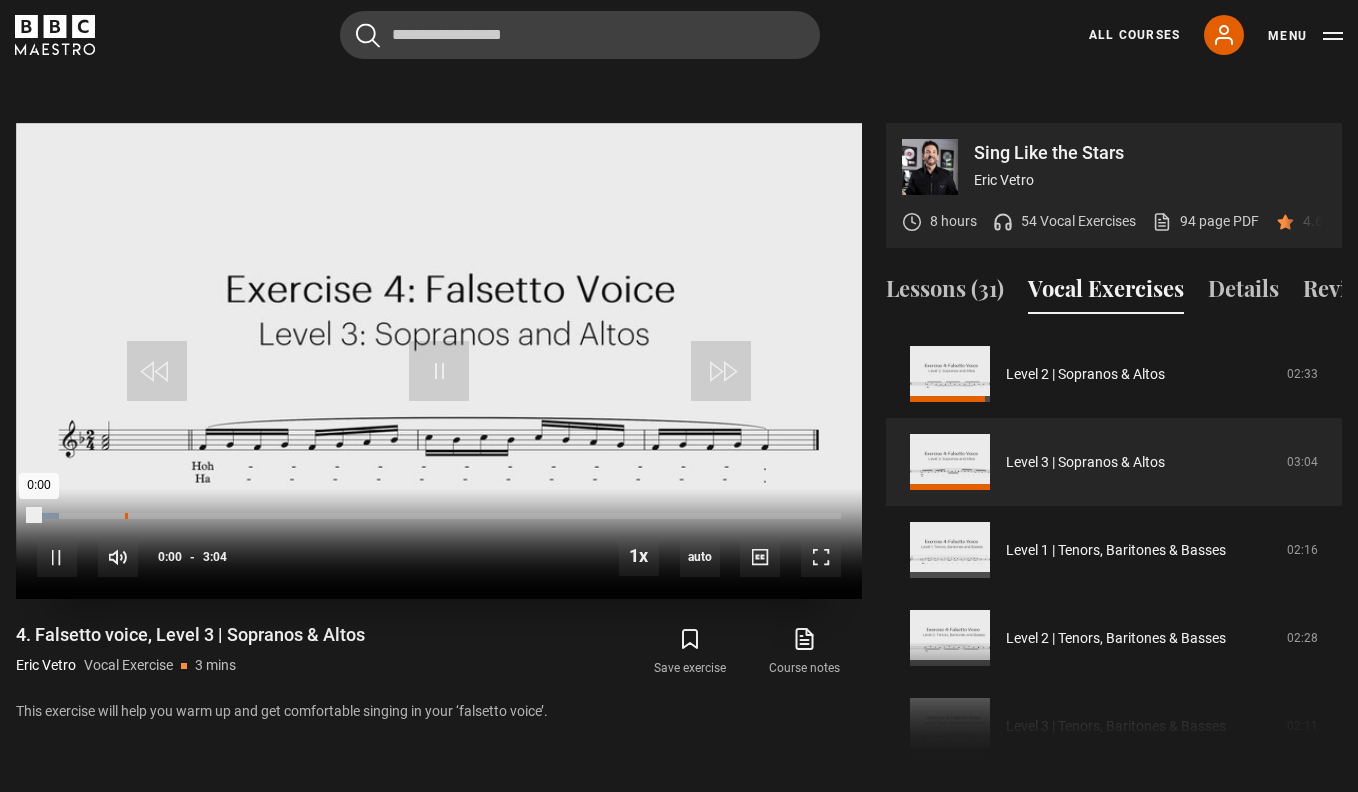 click on "0:20" at bounding box center (126, 516) 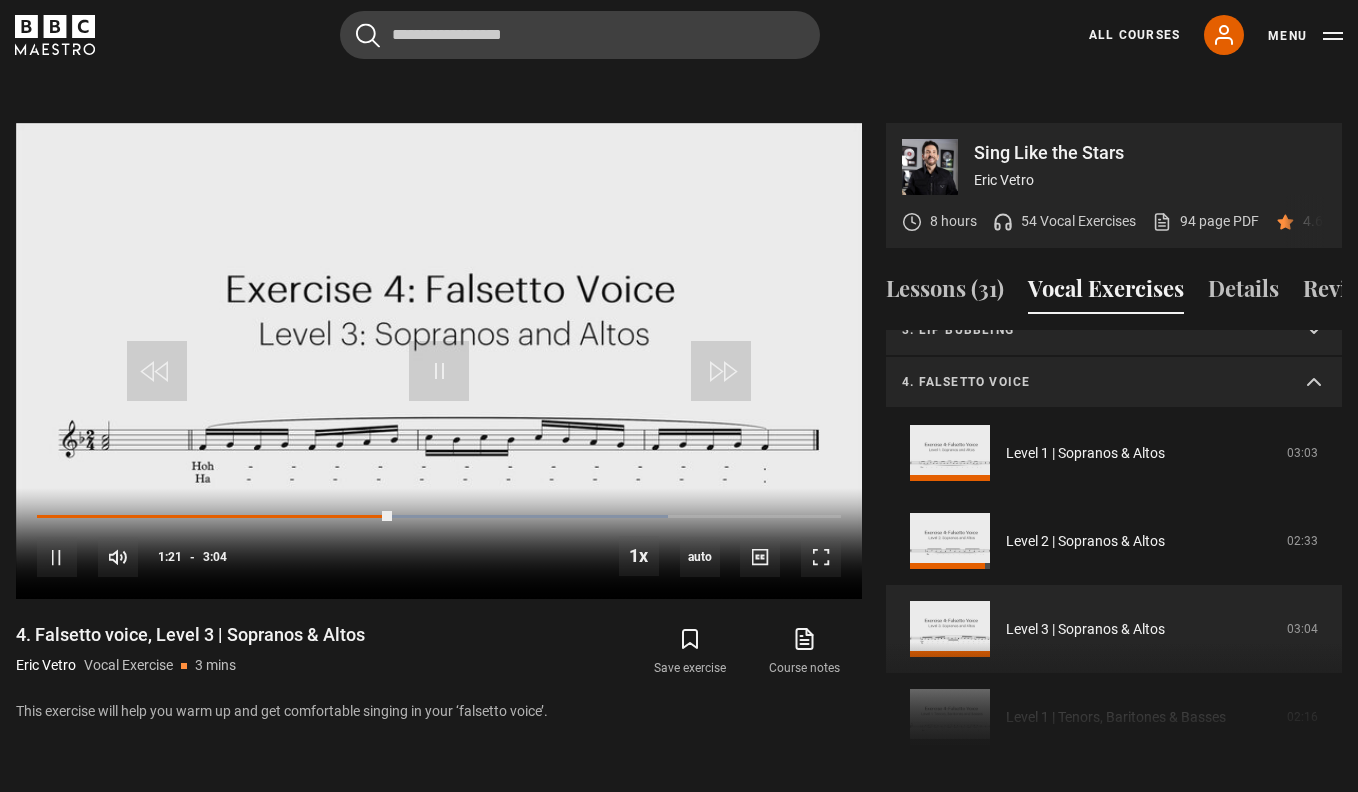 scroll, scrollTop: 115, scrollLeft: 0, axis: vertical 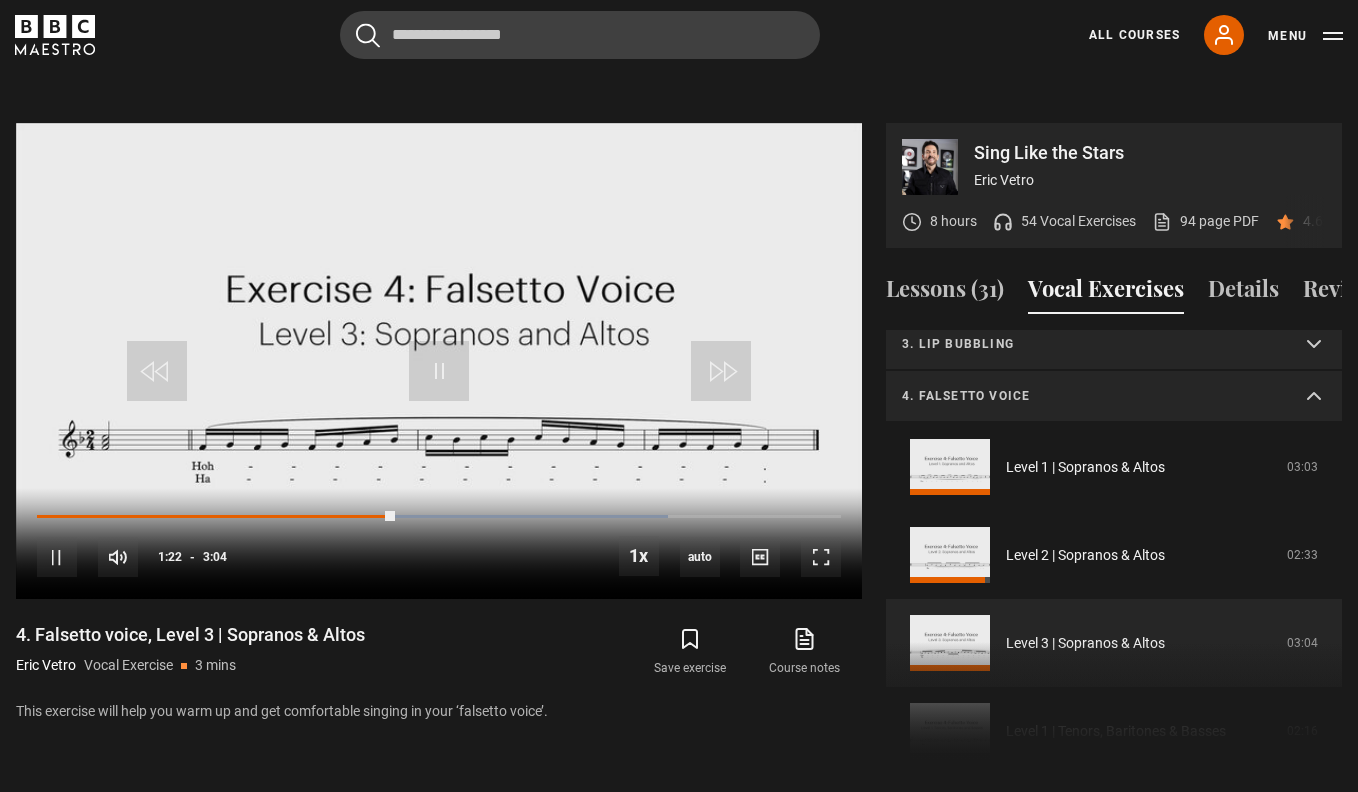 click on "4. Falsetto voice" at bounding box center (1114, 397) 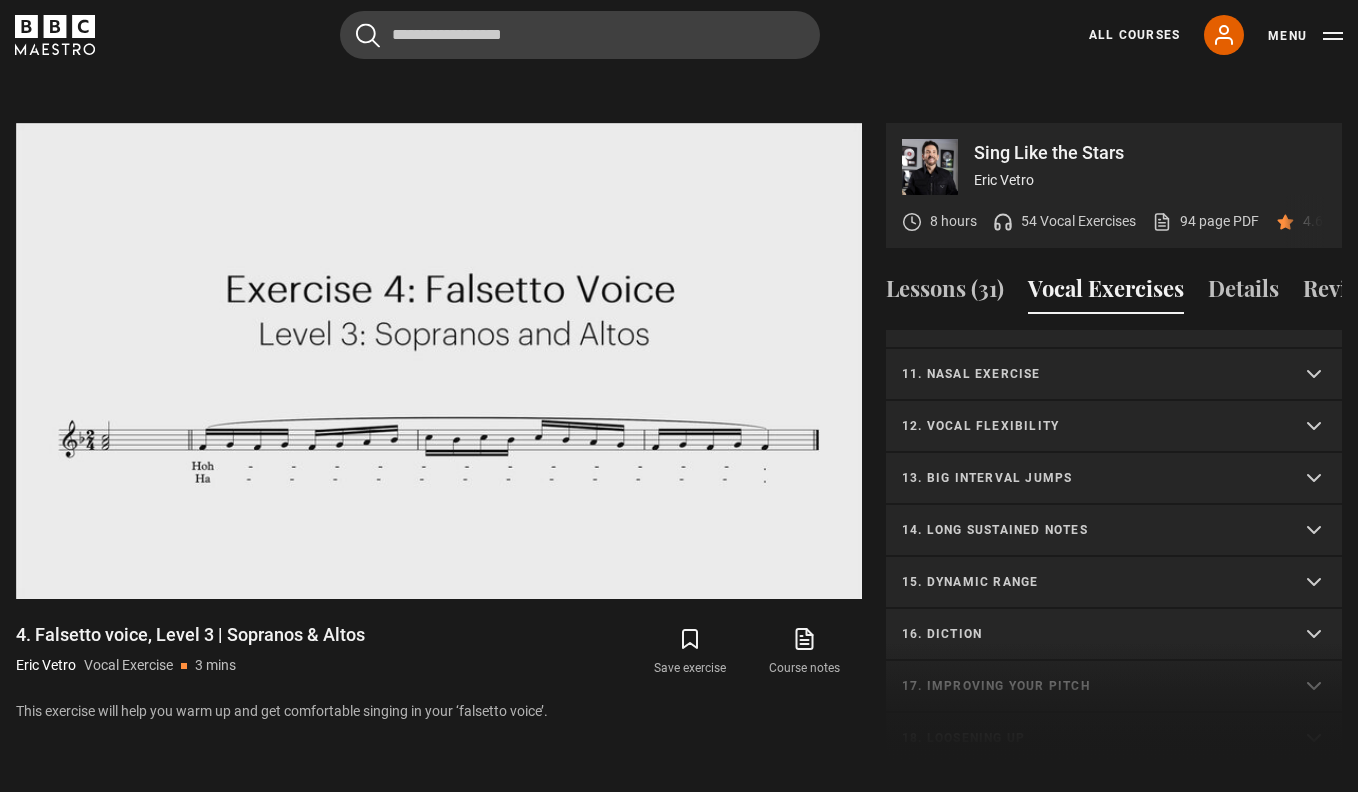 scroll, scrollTop: 504, scrollLeft: 0, axis: vertical 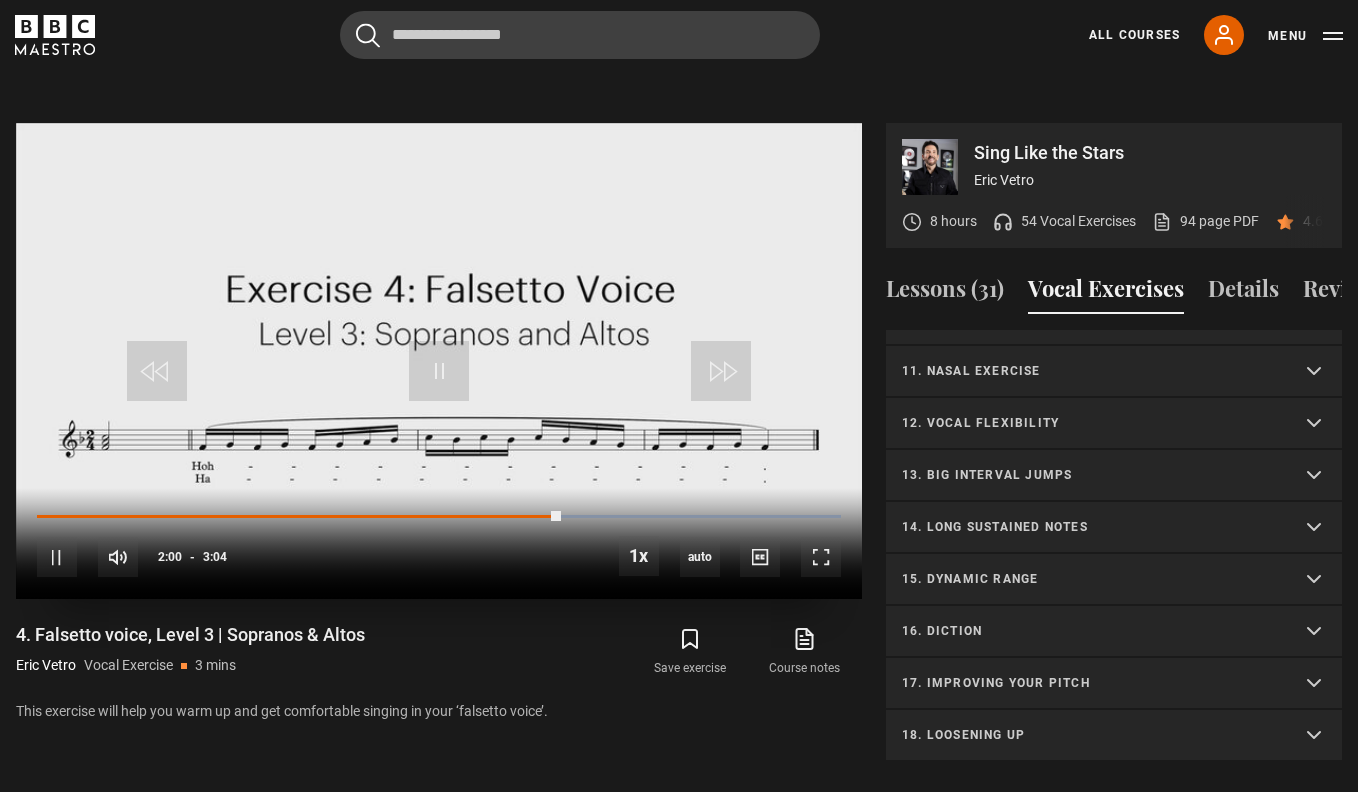 click on "4. Falsetto voice" at bounding box center [1114, 8] 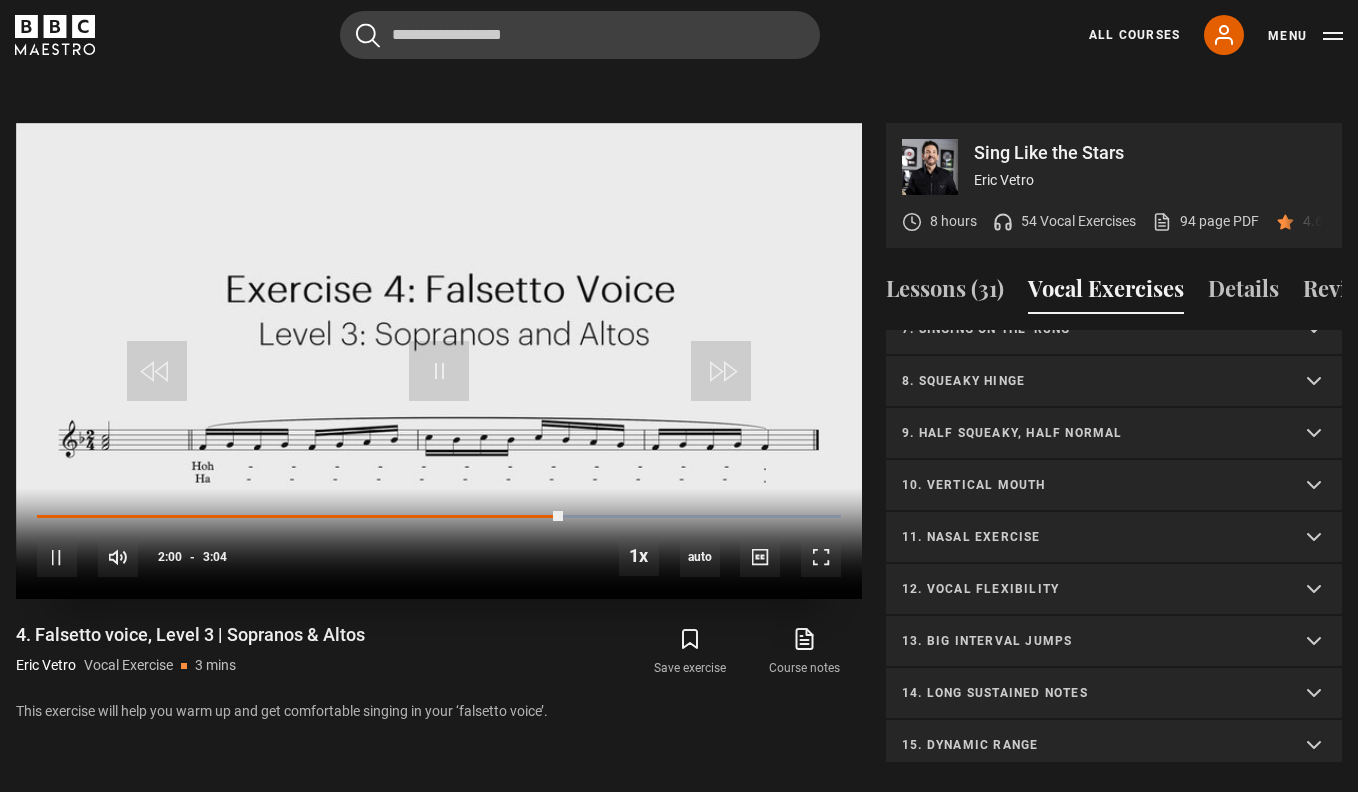 scroll, scrollTop: 1032, scrollLeft: 0, axis: vertical 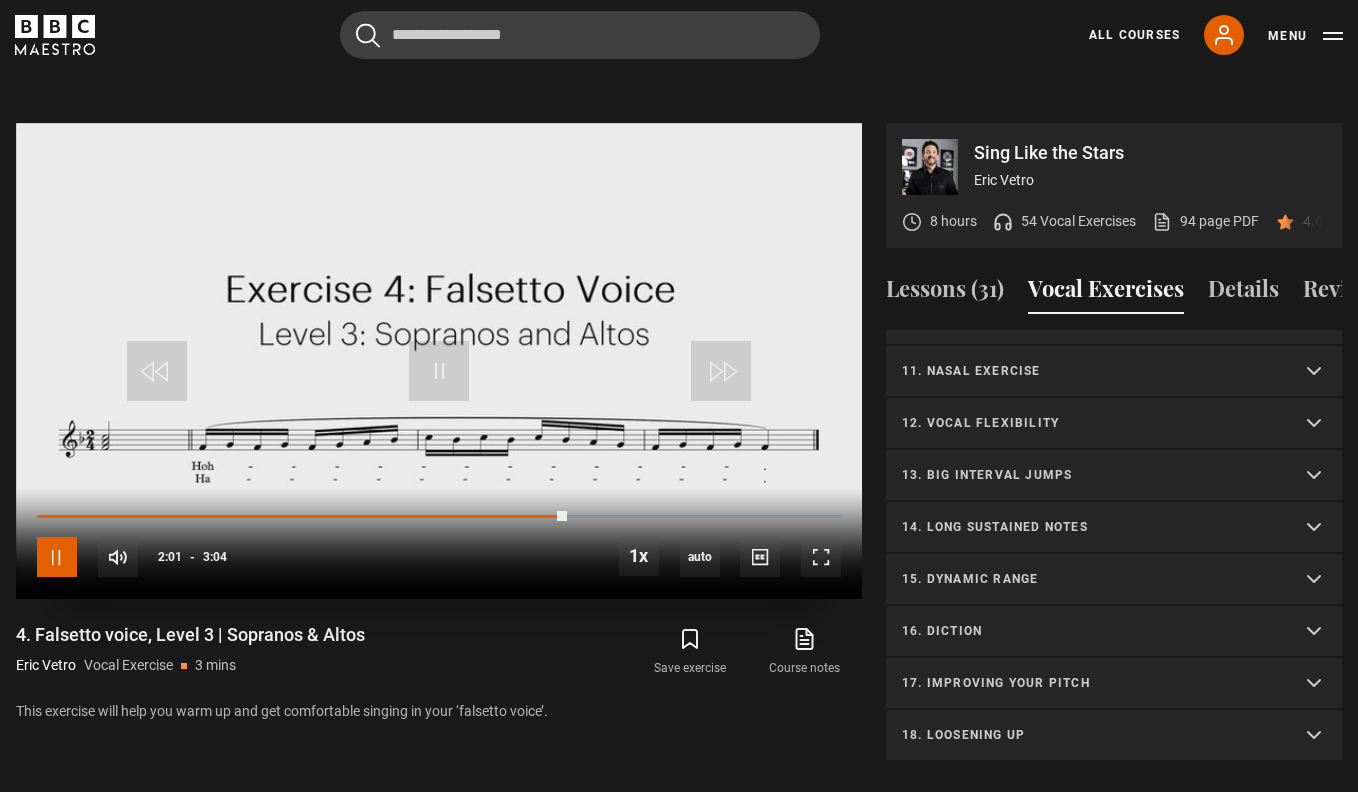 click at bounding box center [57, 557] 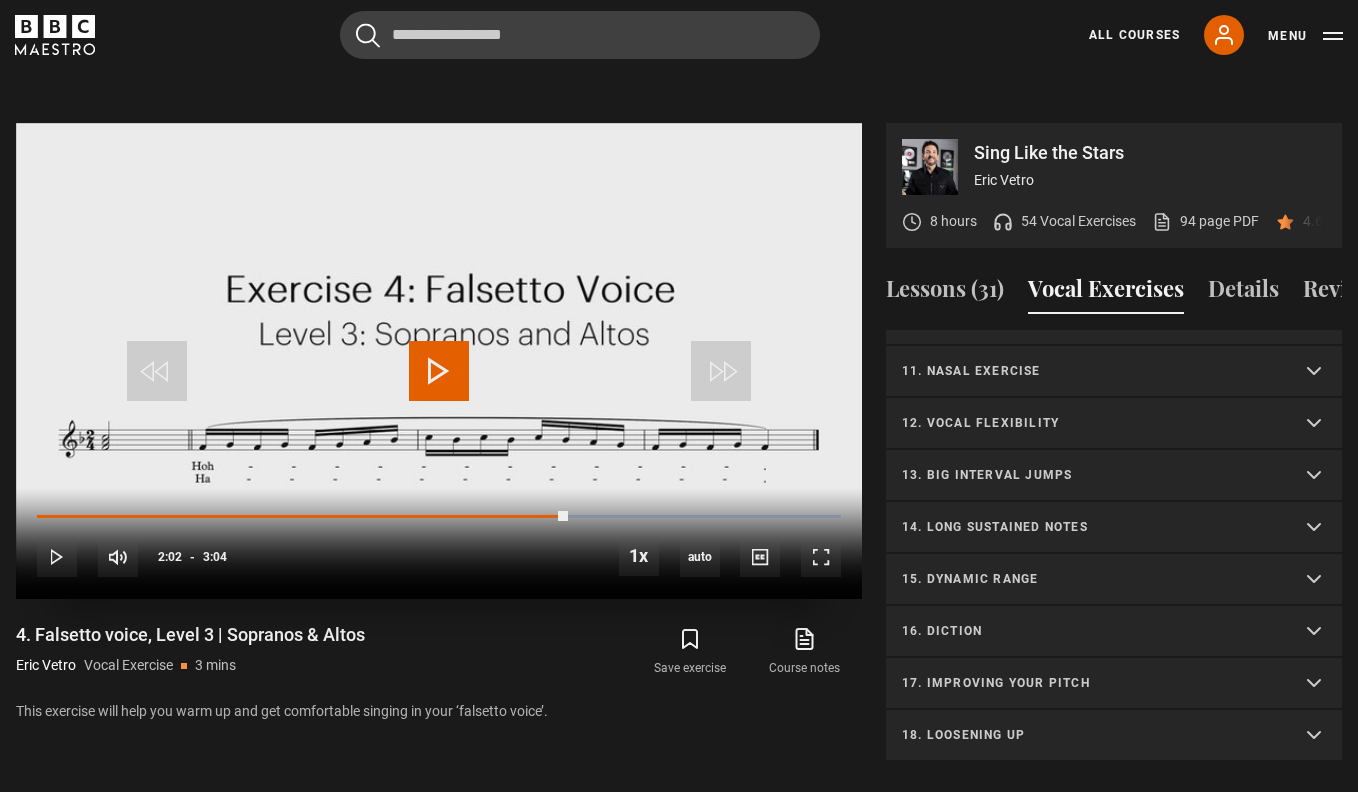 click at bounding box center (439, 371) 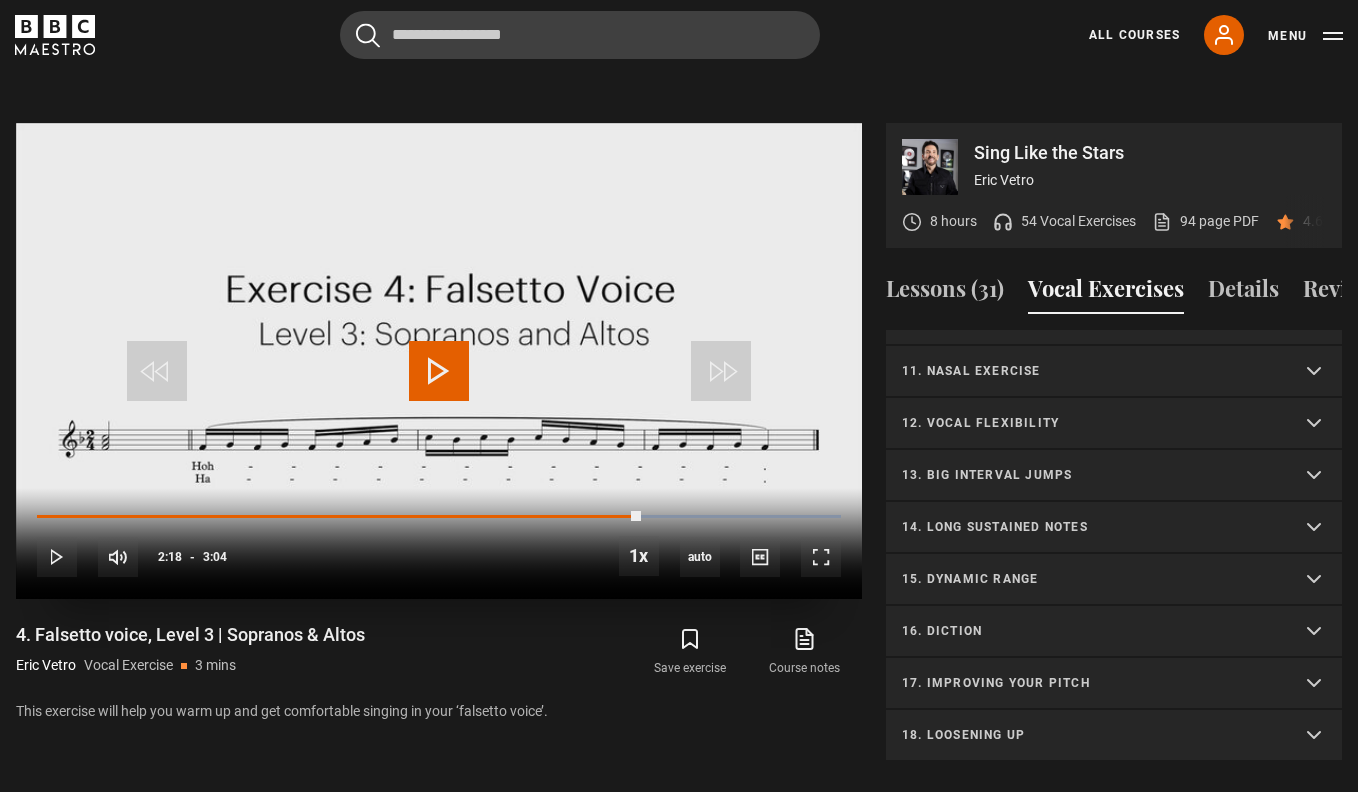 click at bounding box center (439, 371) 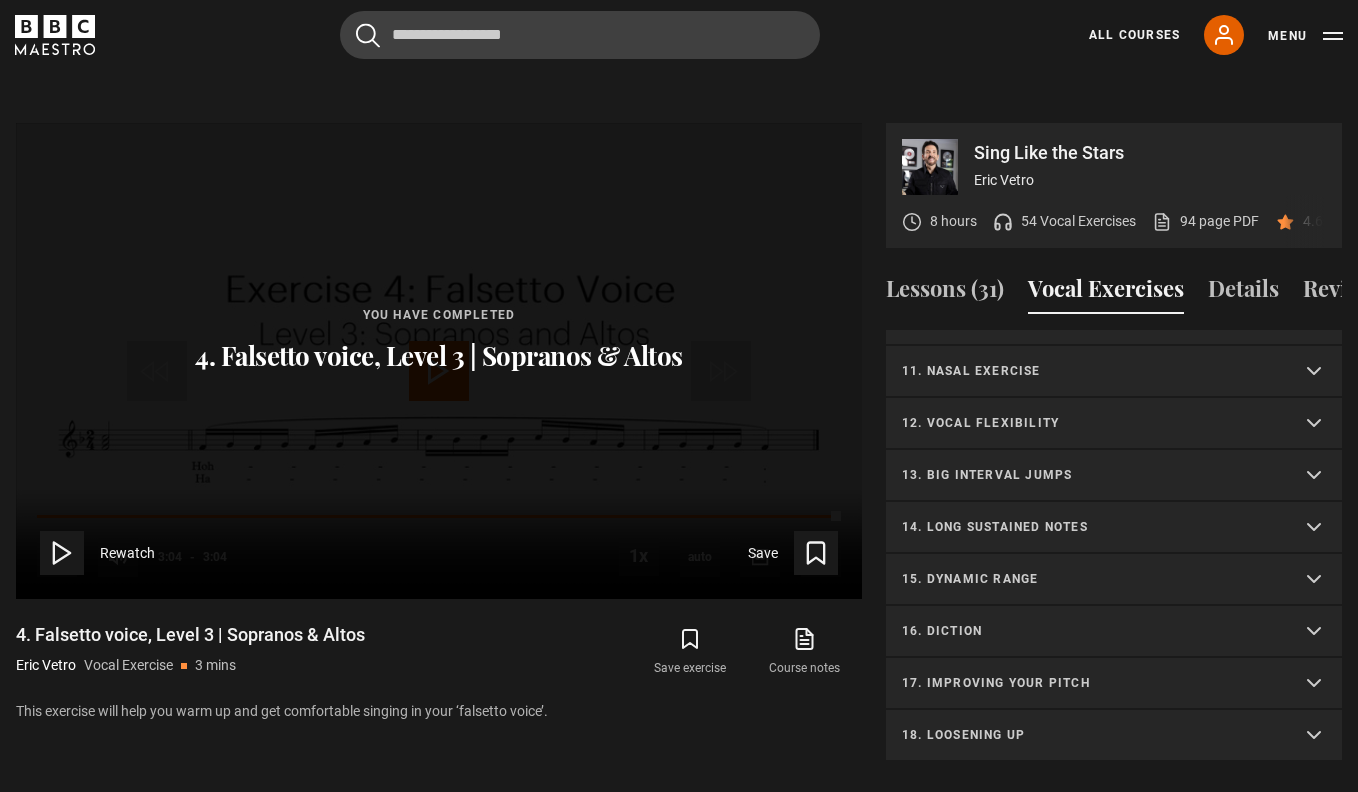 click on "14. Long sustained notes" at bounding box center (1090, 527) 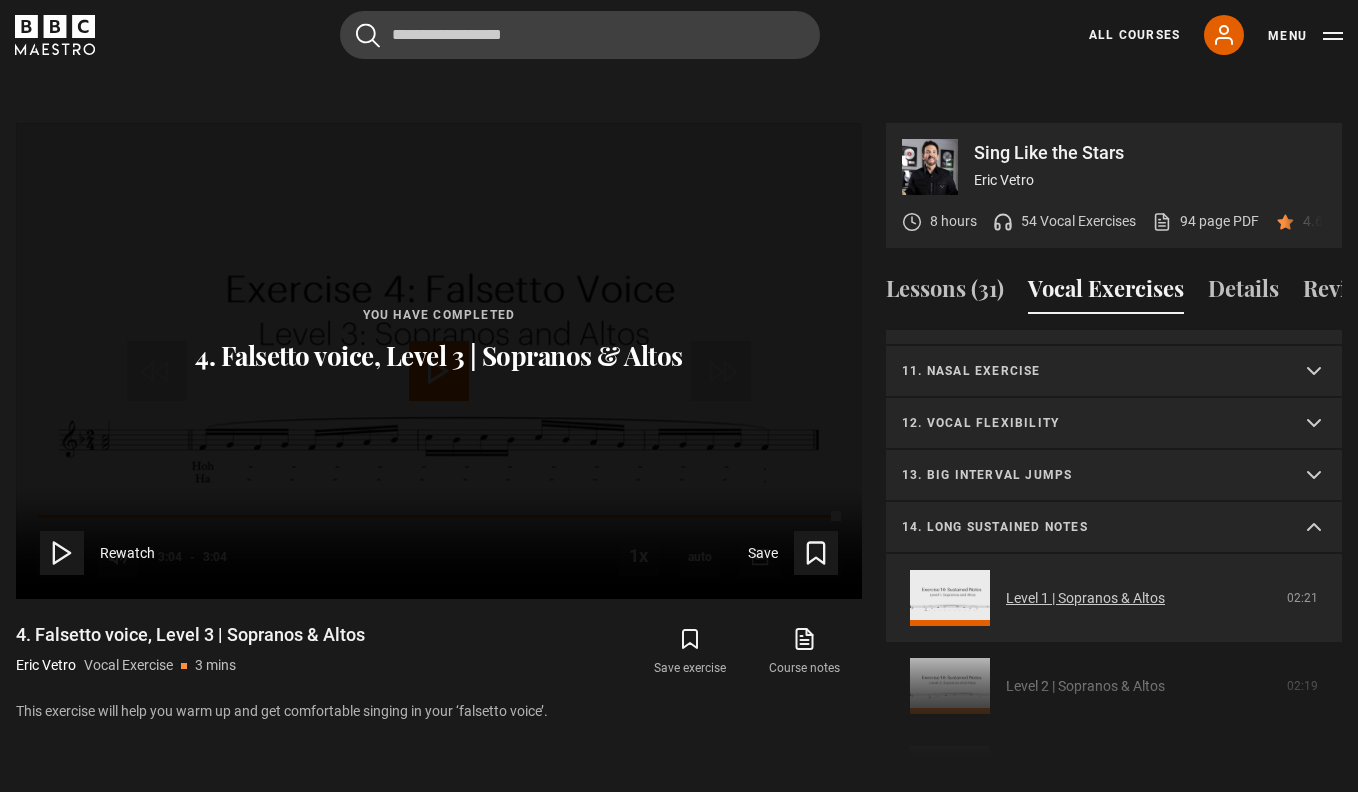 click on "Level 1 | Sopranos & Altos" at bounding box center [1085, 598] 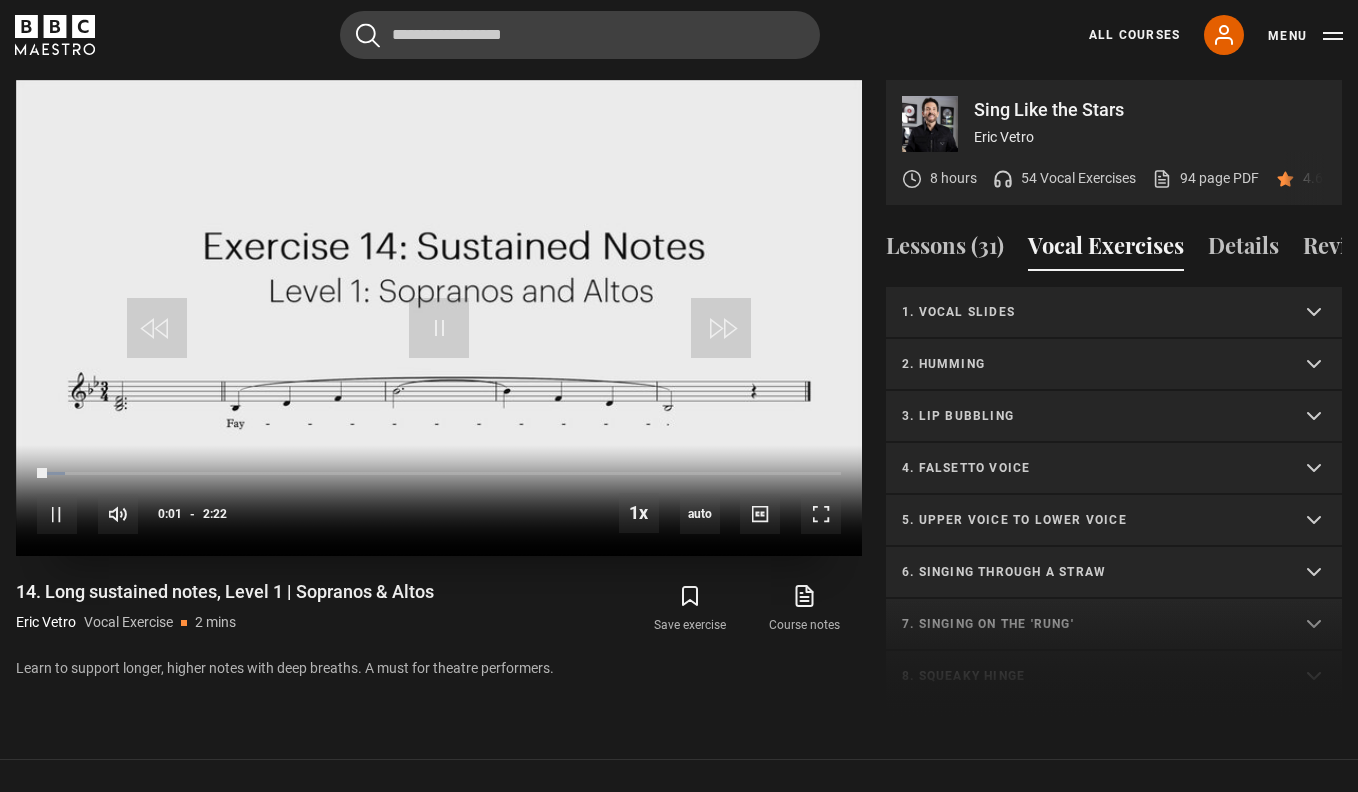 scroll, scrollTop: 957, scrollLeft: 0, axis: vertical 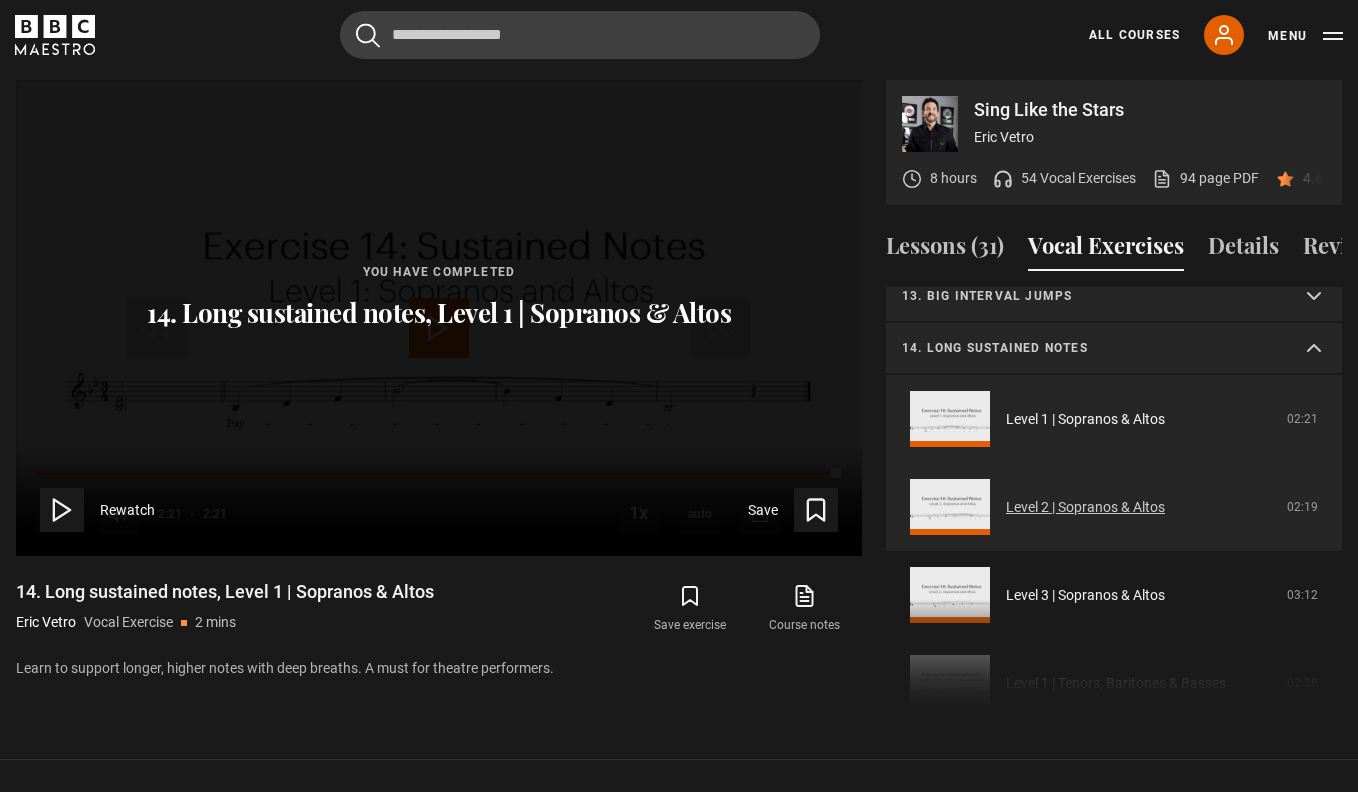 click on "Level 2 | Sopranos & Altos" at bounding box center (1085, 507) 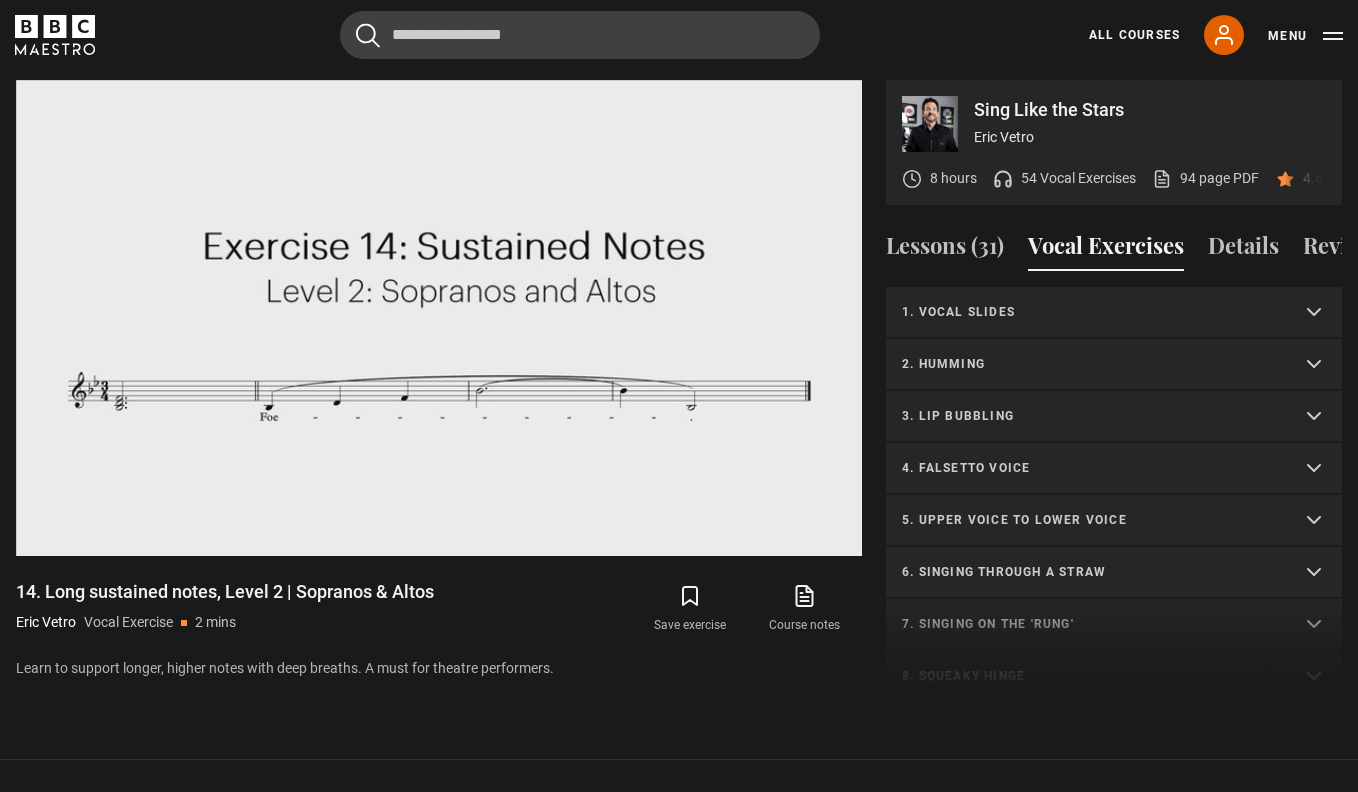scroll, scrollTop: 957, scrollLeft: 0, axis: vertical 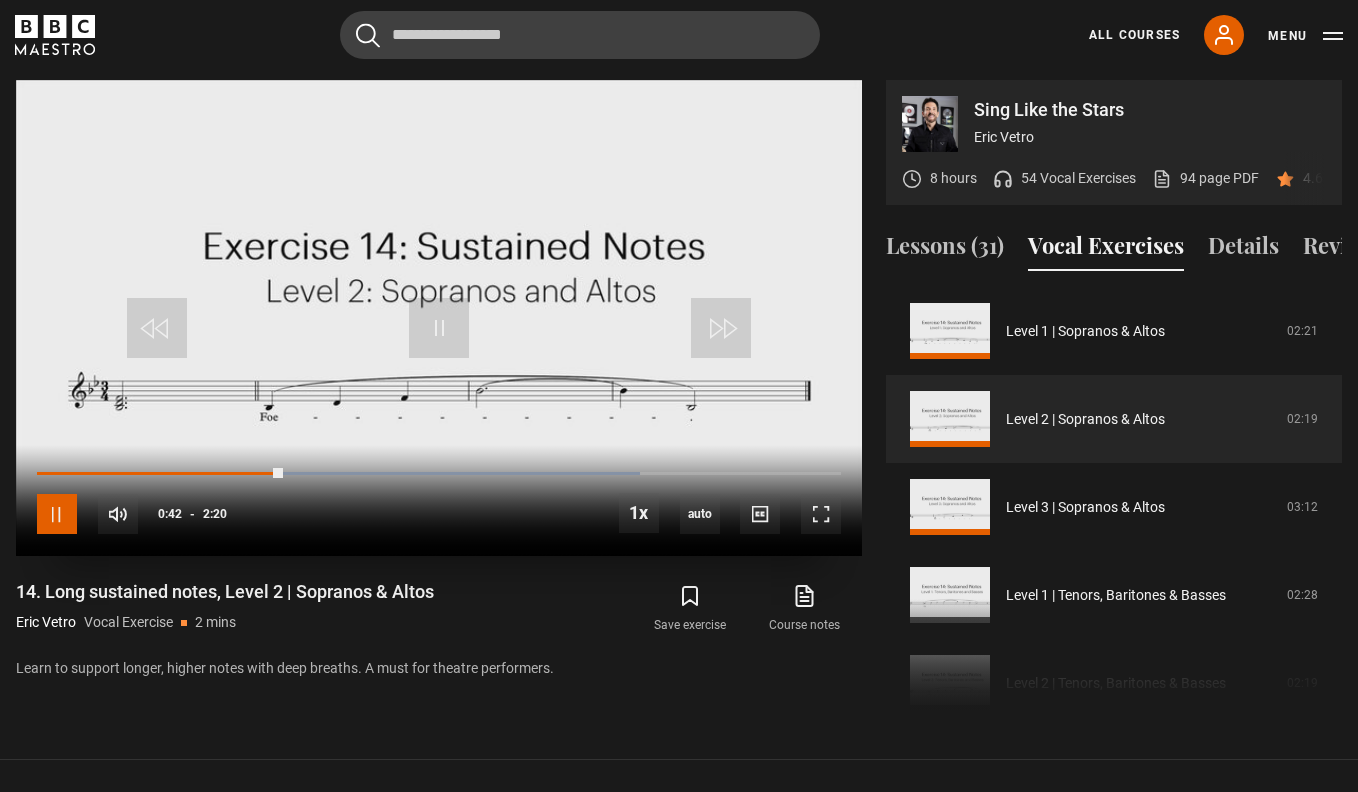 click at bounding box center (57, 514) 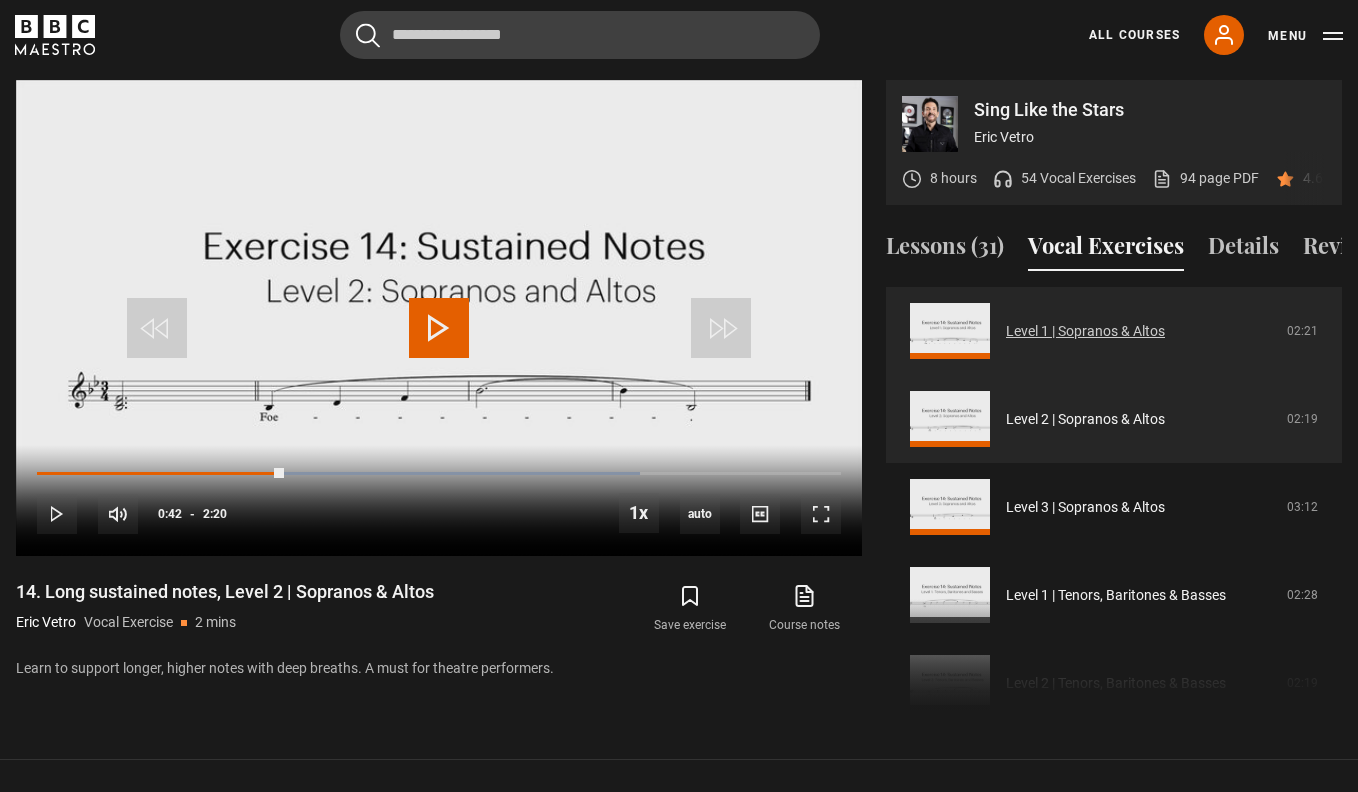 click on "Level 1 | Sopranos & Altos" at bounding box center [1085, 331] 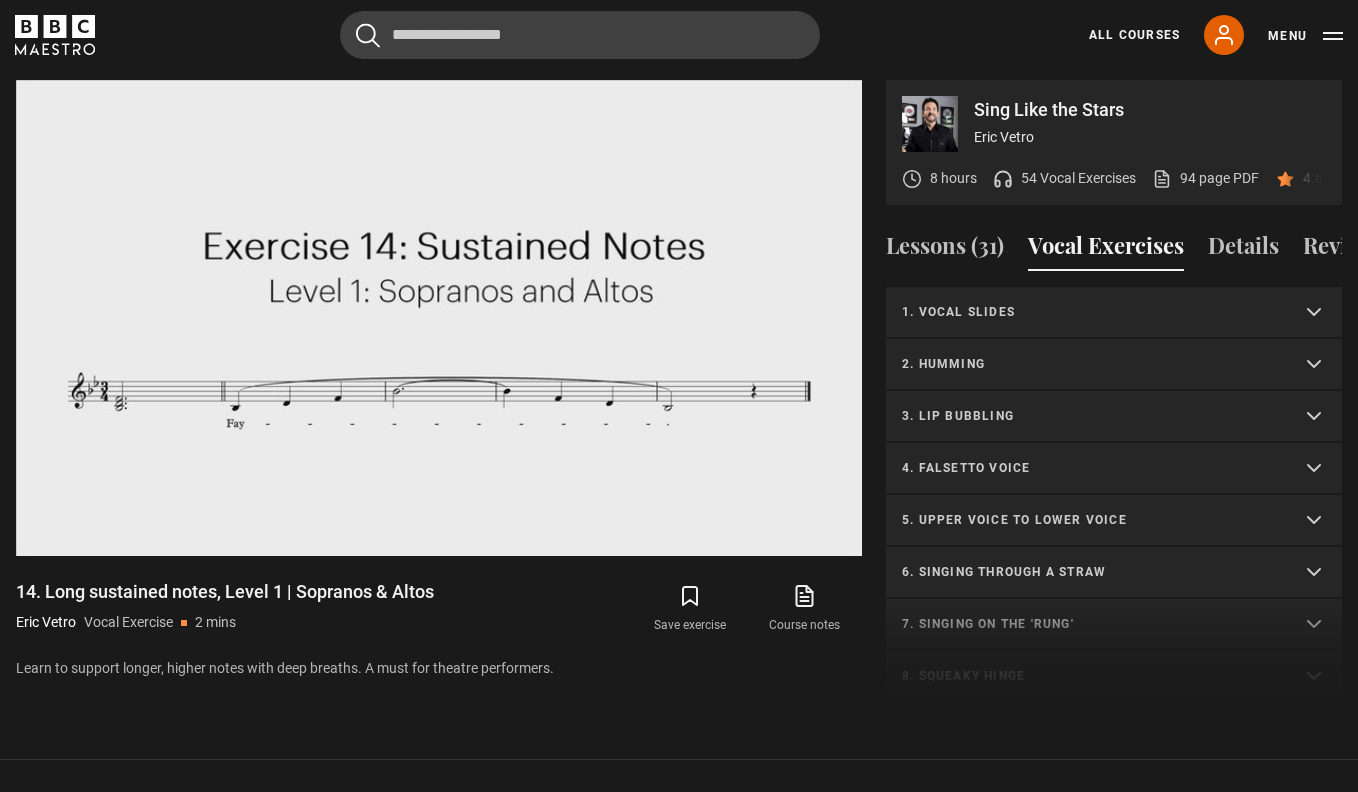 scroll, scrollTop: 957, scrollLeft: 0, axis: vertical 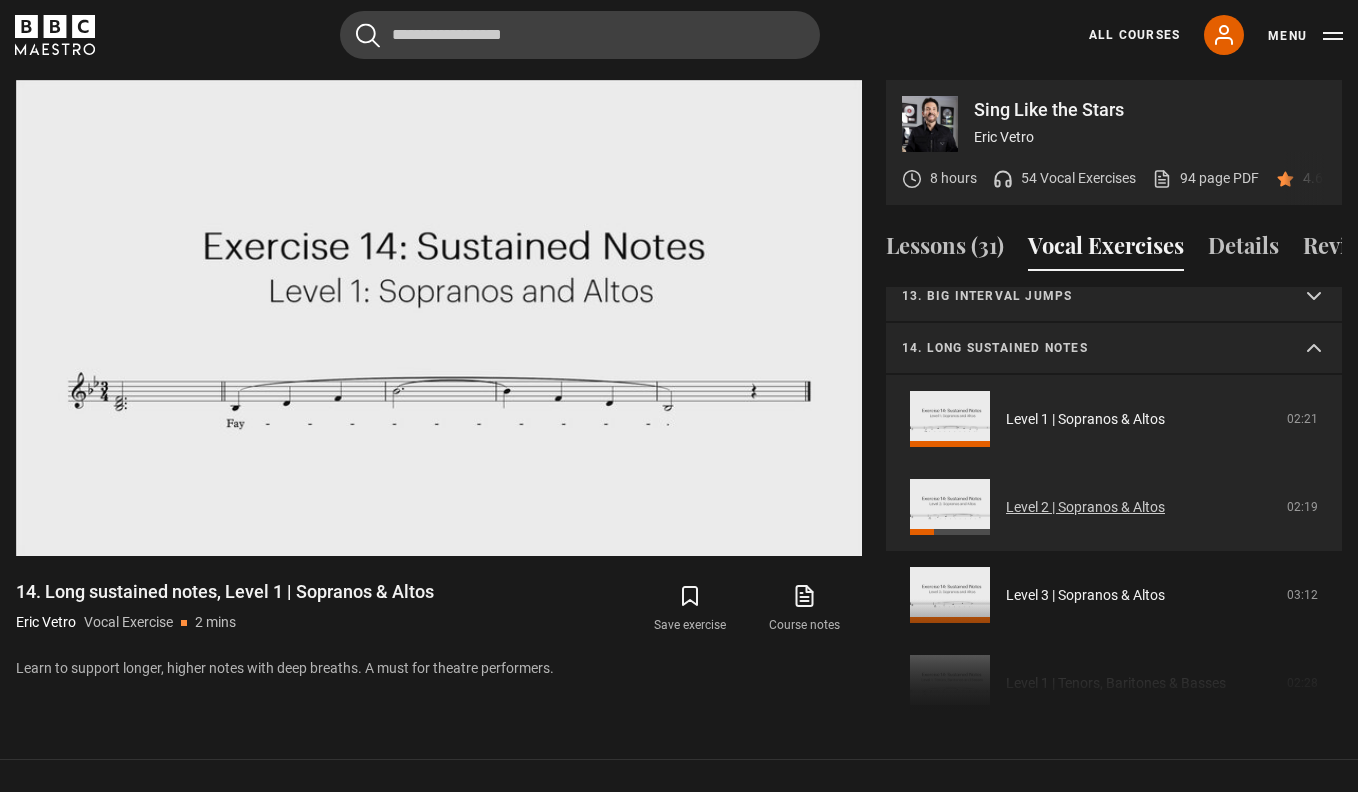 click on "Level 2 | Sopranos & Altos" at bounding box center [1085, 507] 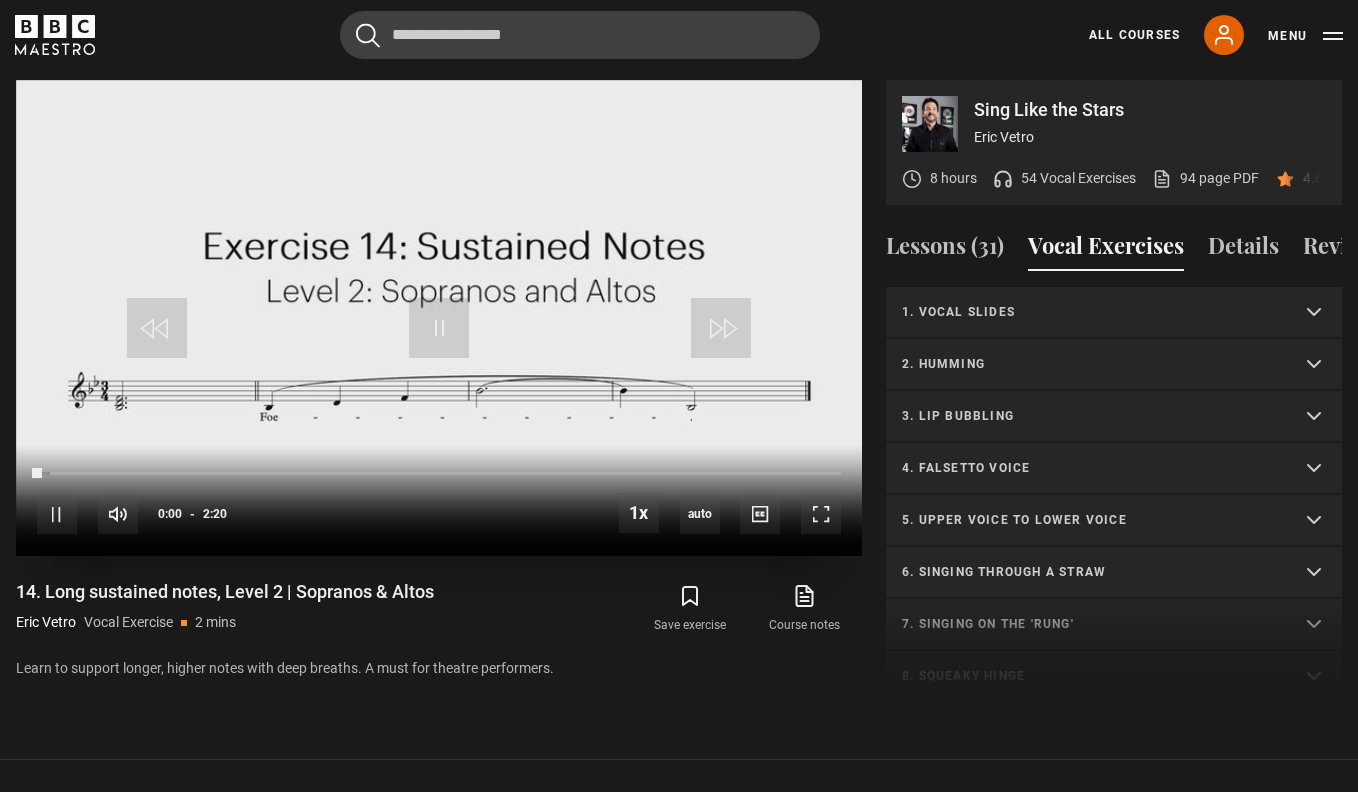 scroll, scrollTop: 957, scrollLeft: 0, axis: vertical 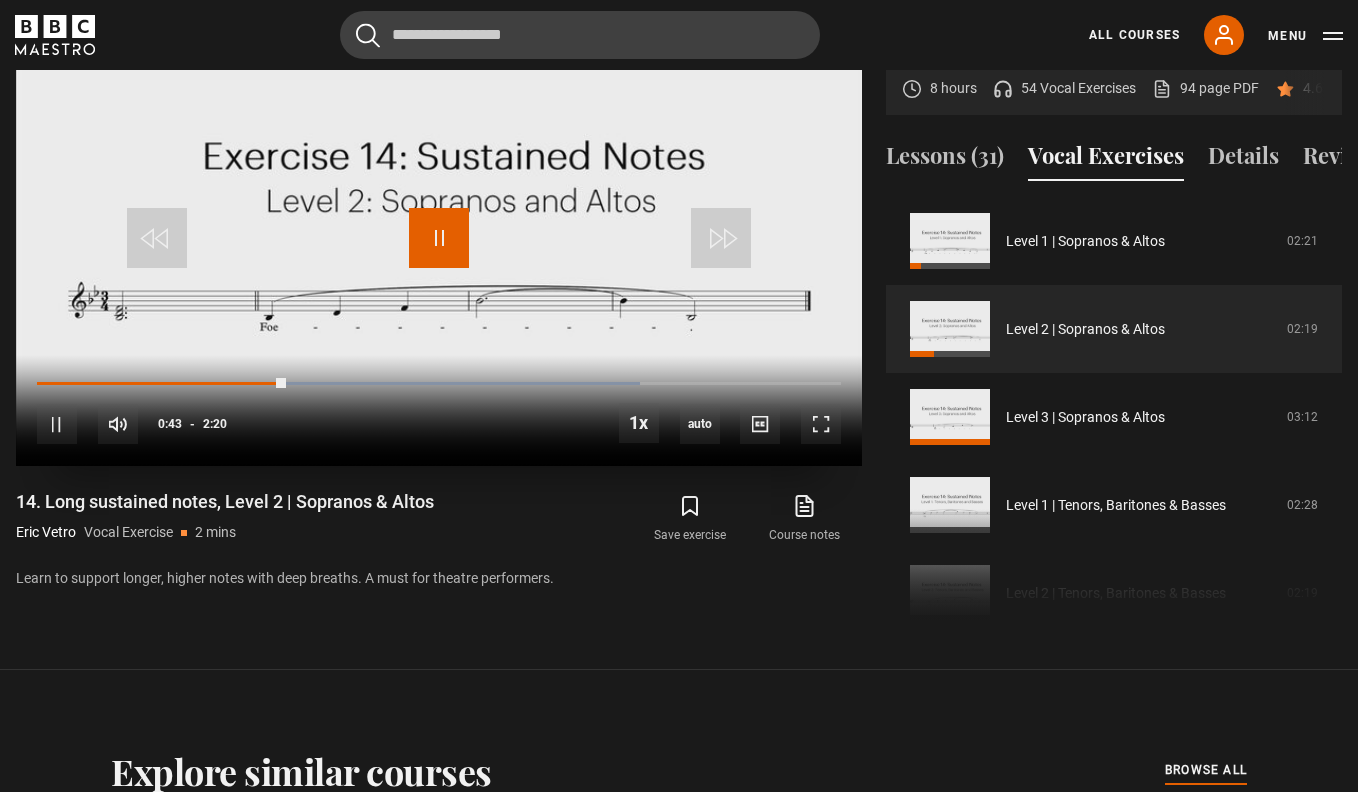 click at bounding box center (439, 238) 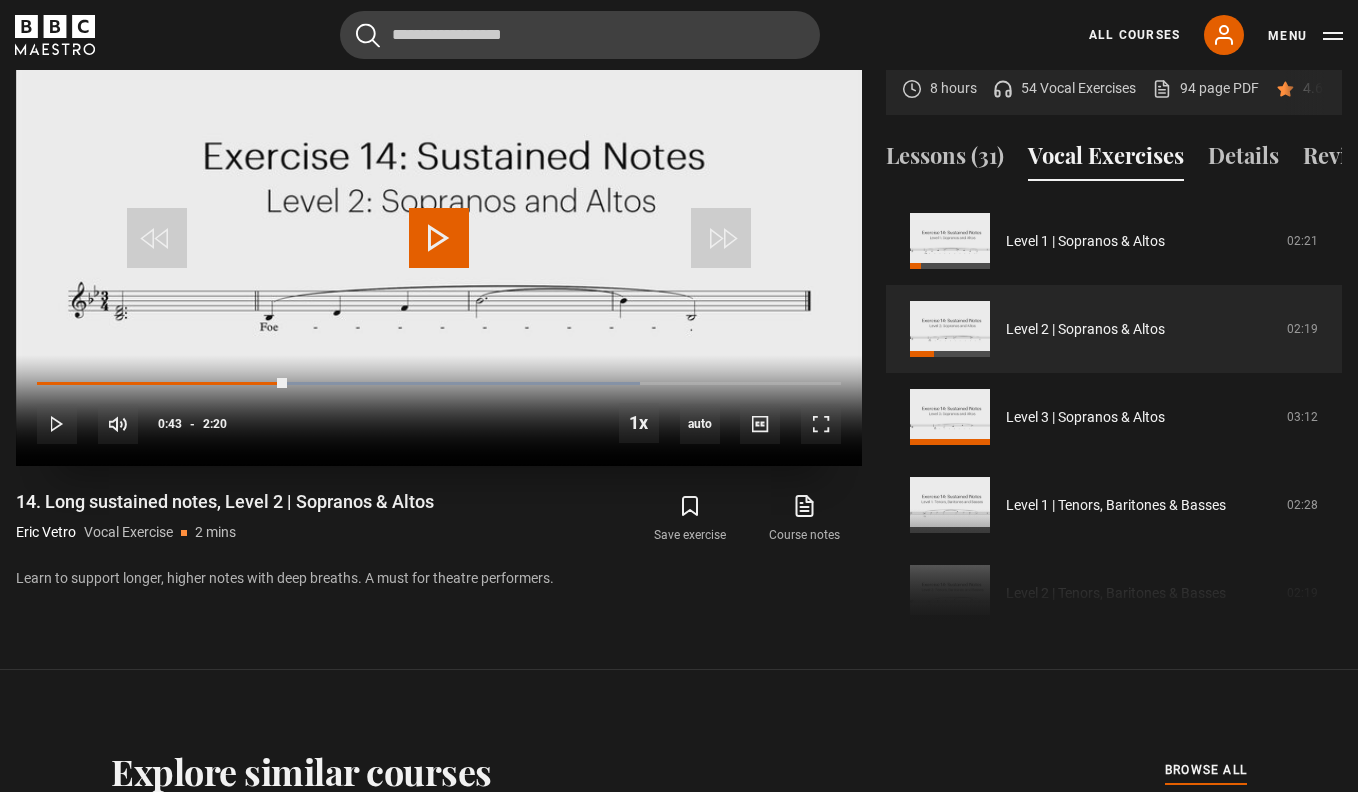 scroll, scrollTop: 1037, scrollLeft: 0, axis: vertical 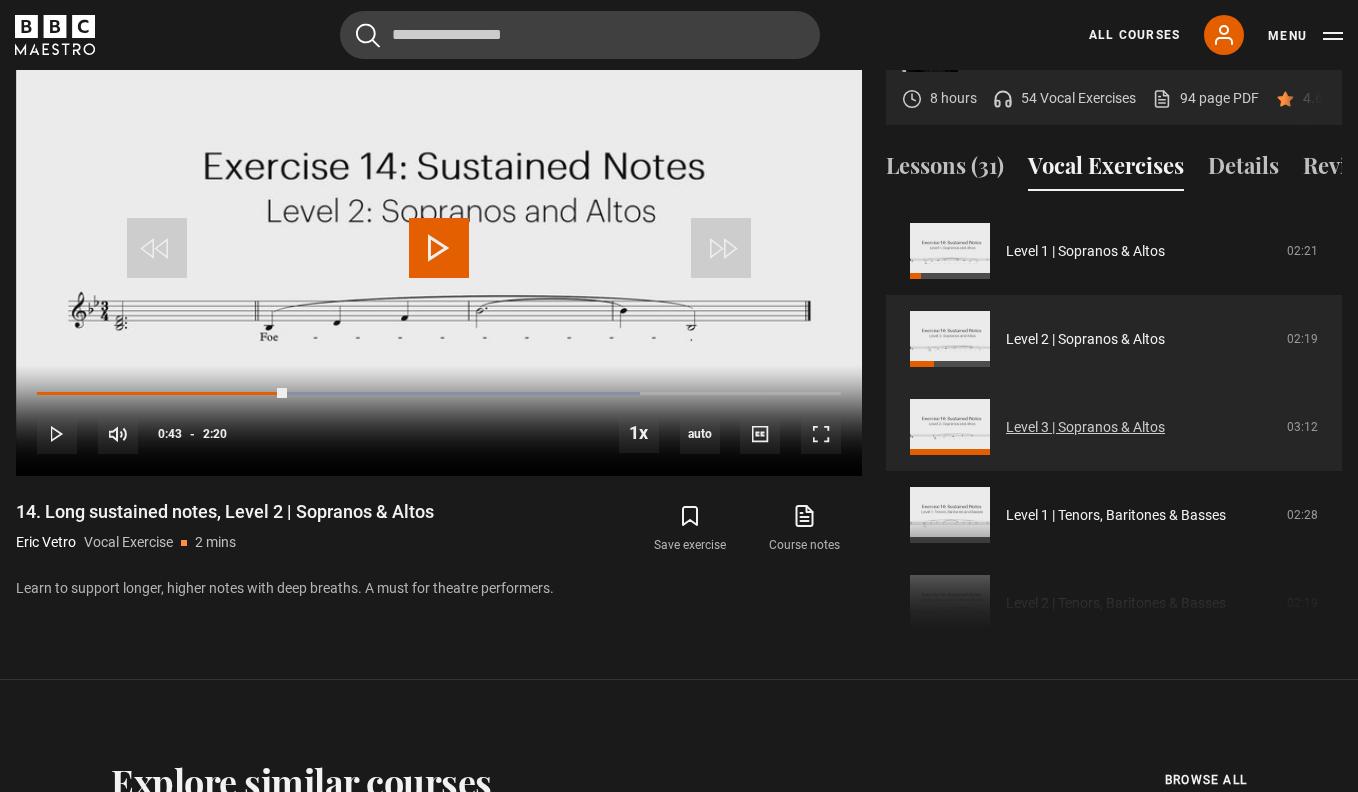 click on "Level 3 | Sopranos & Altos" at bounding box center (1085, 427) 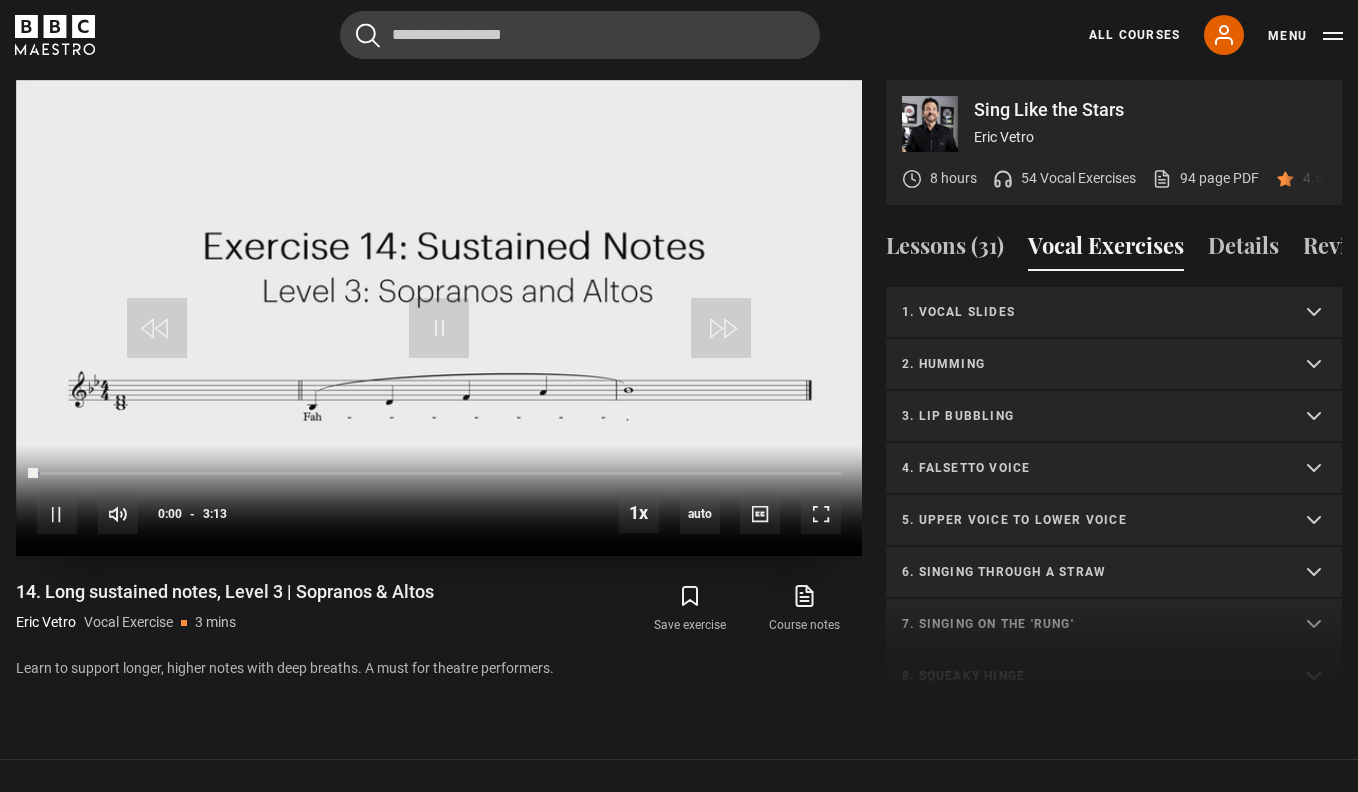 scroll, scrollTop: 957, scrollLeft: 0, axis: vertical 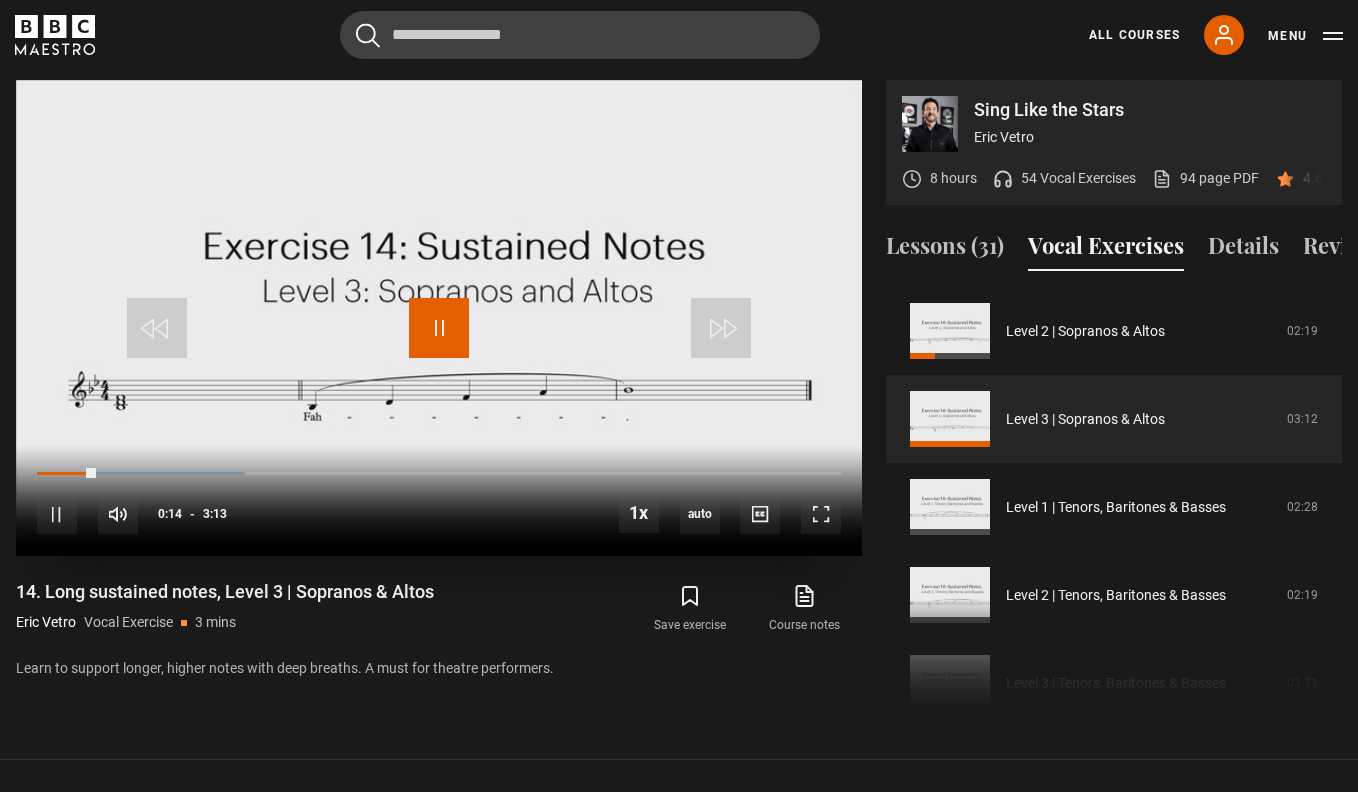 click at bounding box center (439, 328) 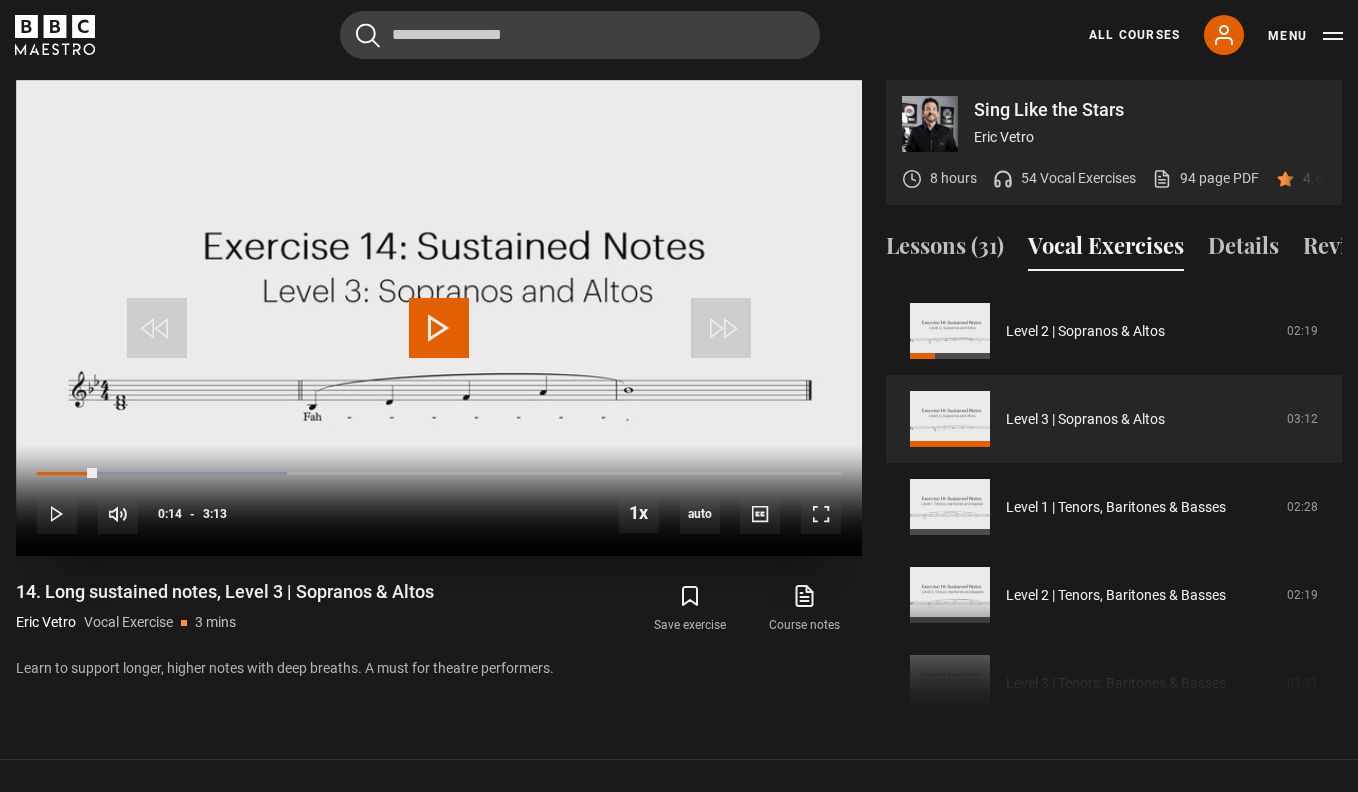click at bounding box center [439, 328] 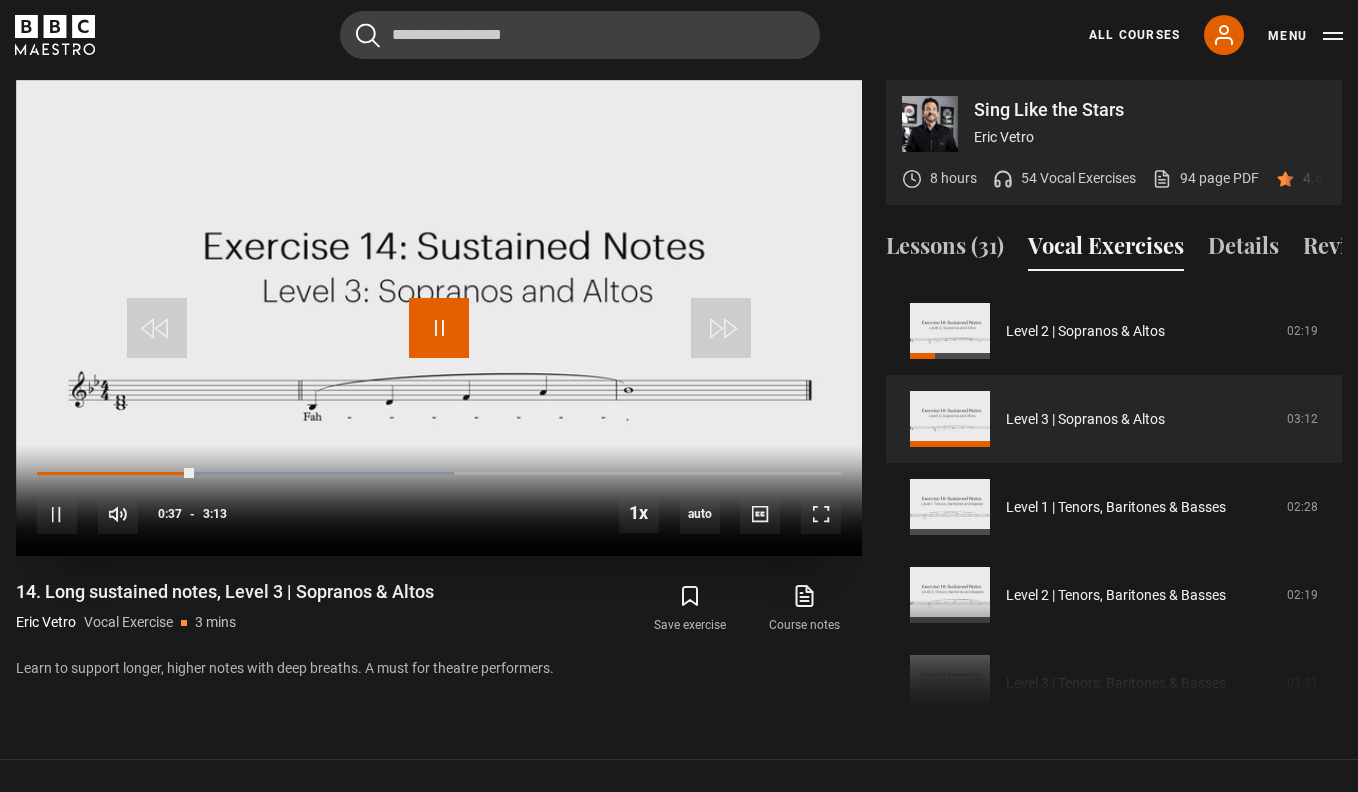 click at bounding box center (439, 328) 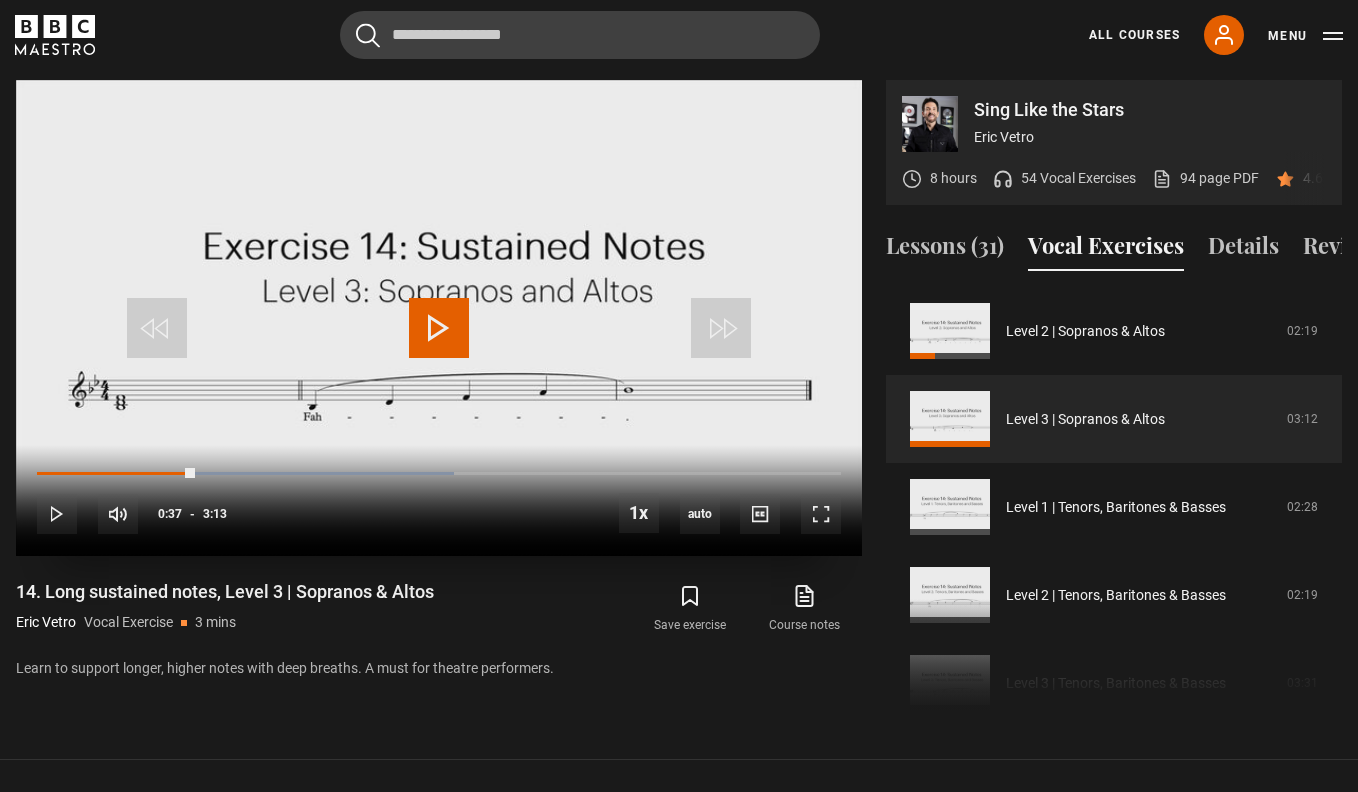 click at bounding box center [439, 328] 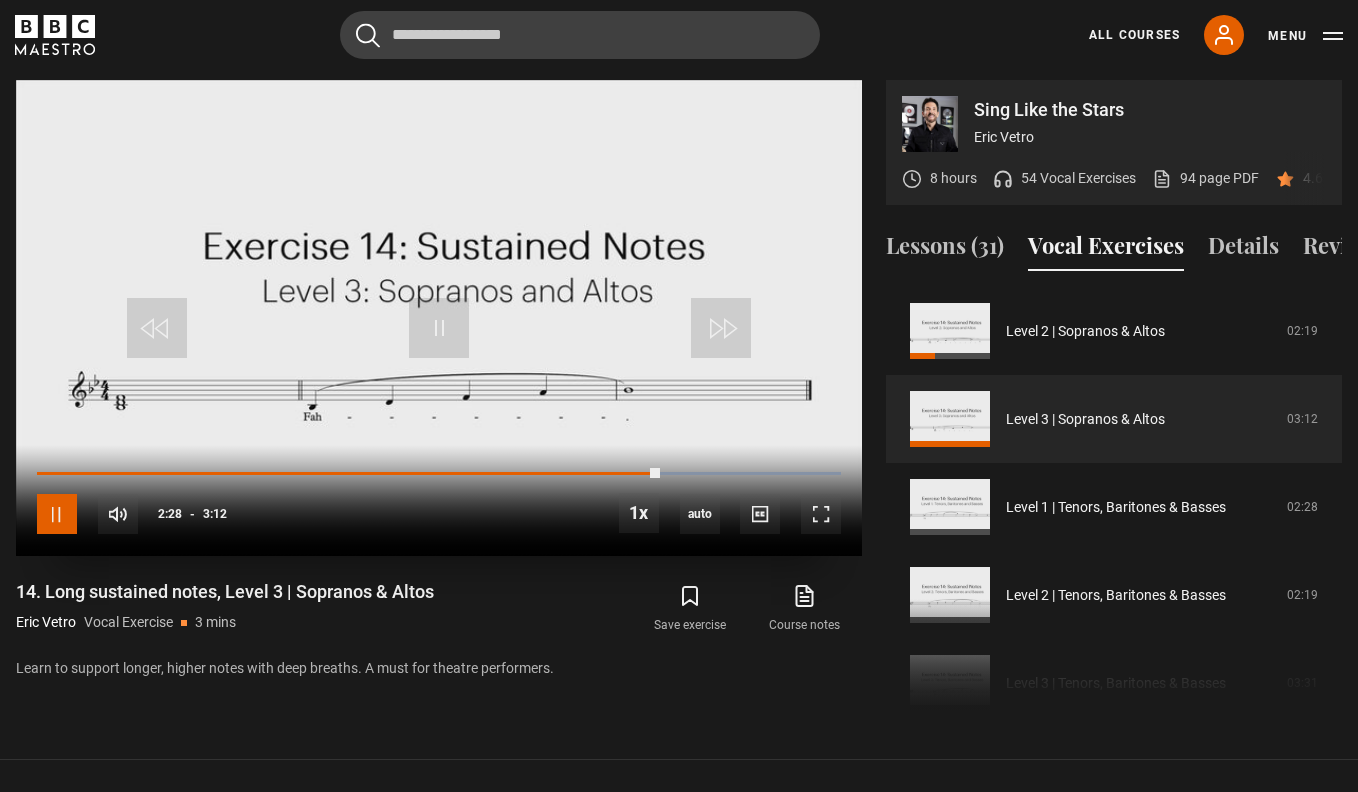 click at bounding box center (57, 514) 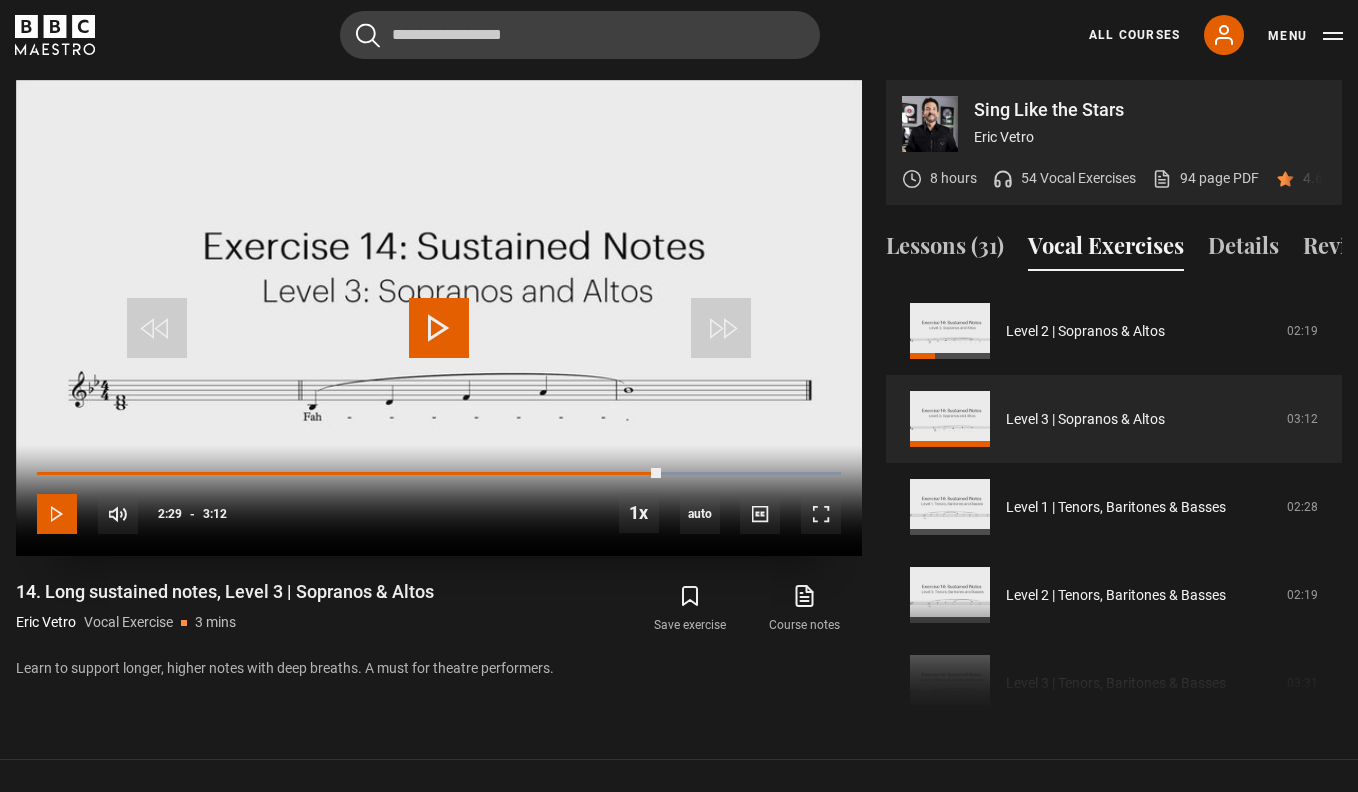 click at bounding box center [57, 514] 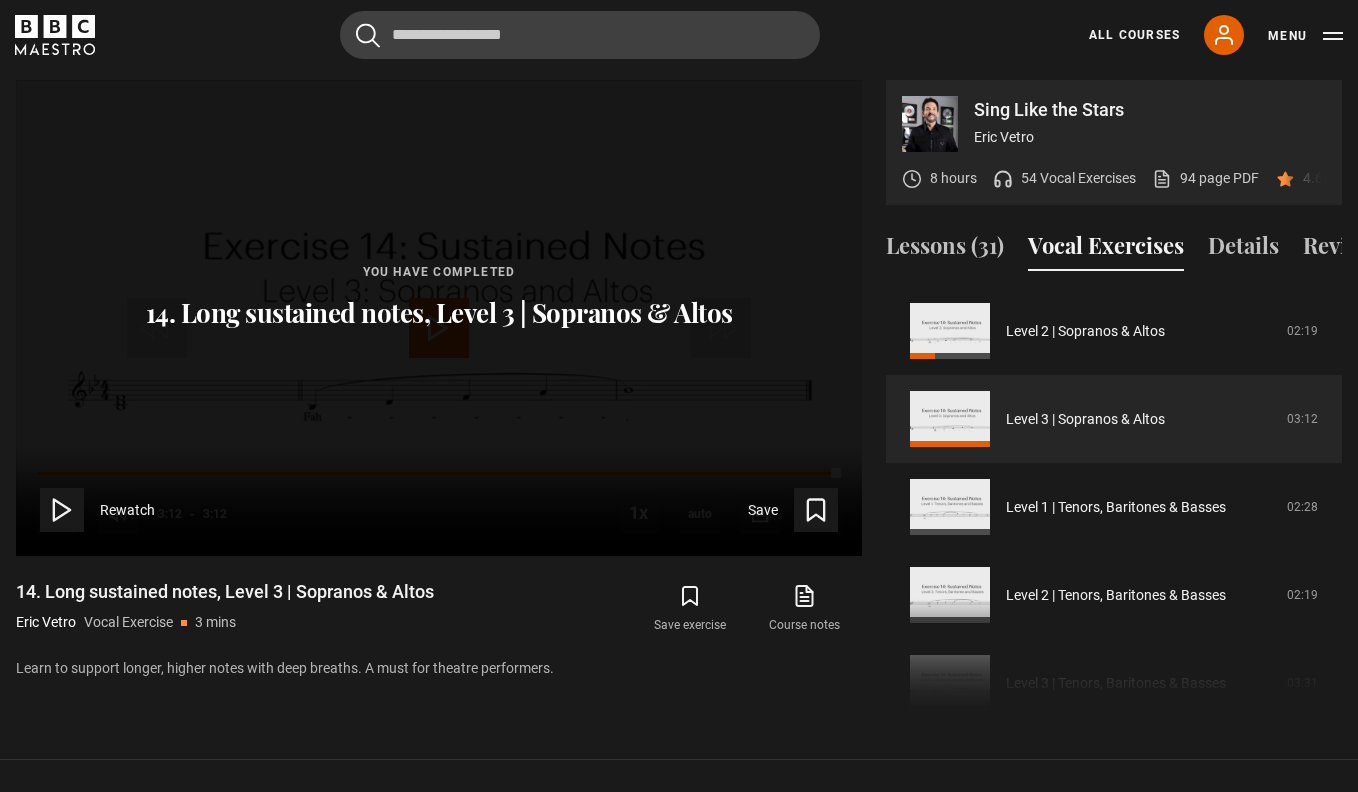 click 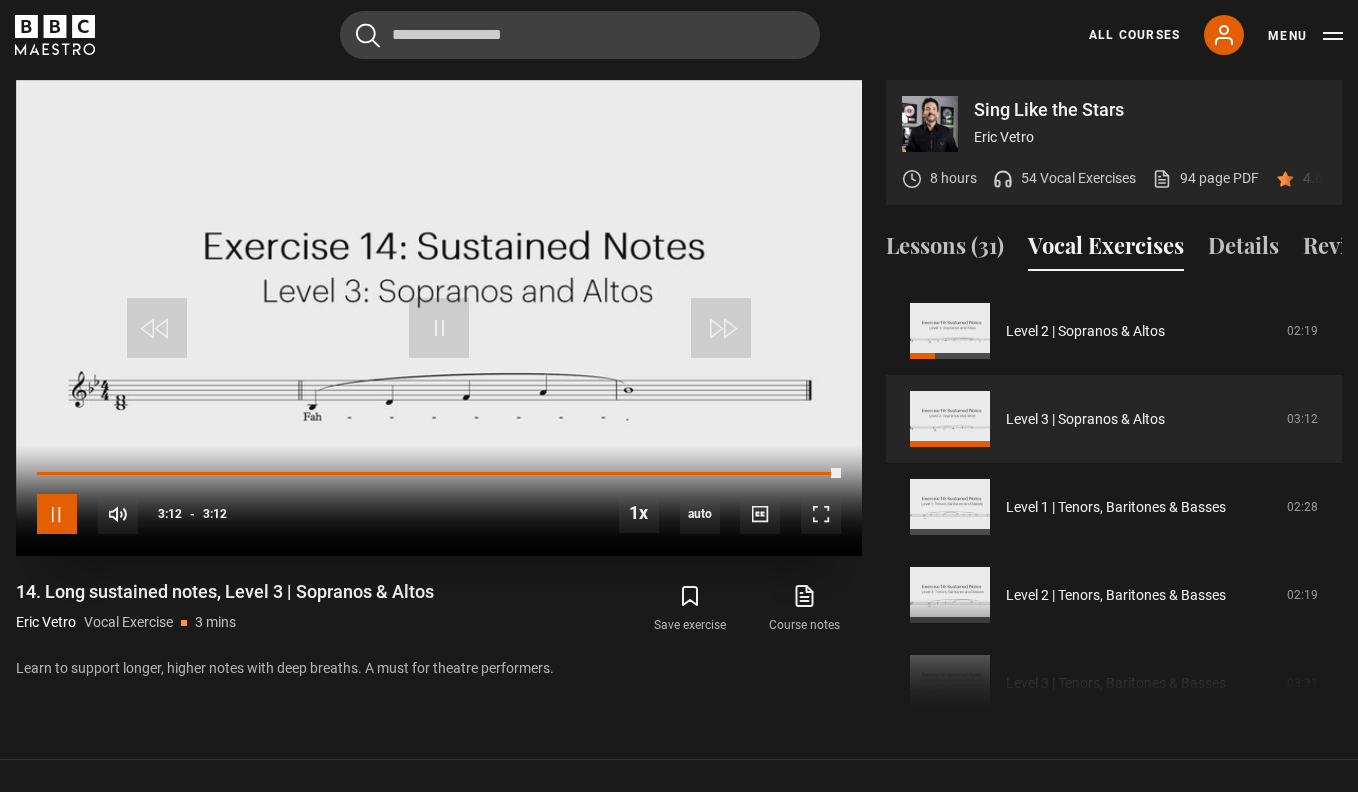 click at bounding box center [57, 514] 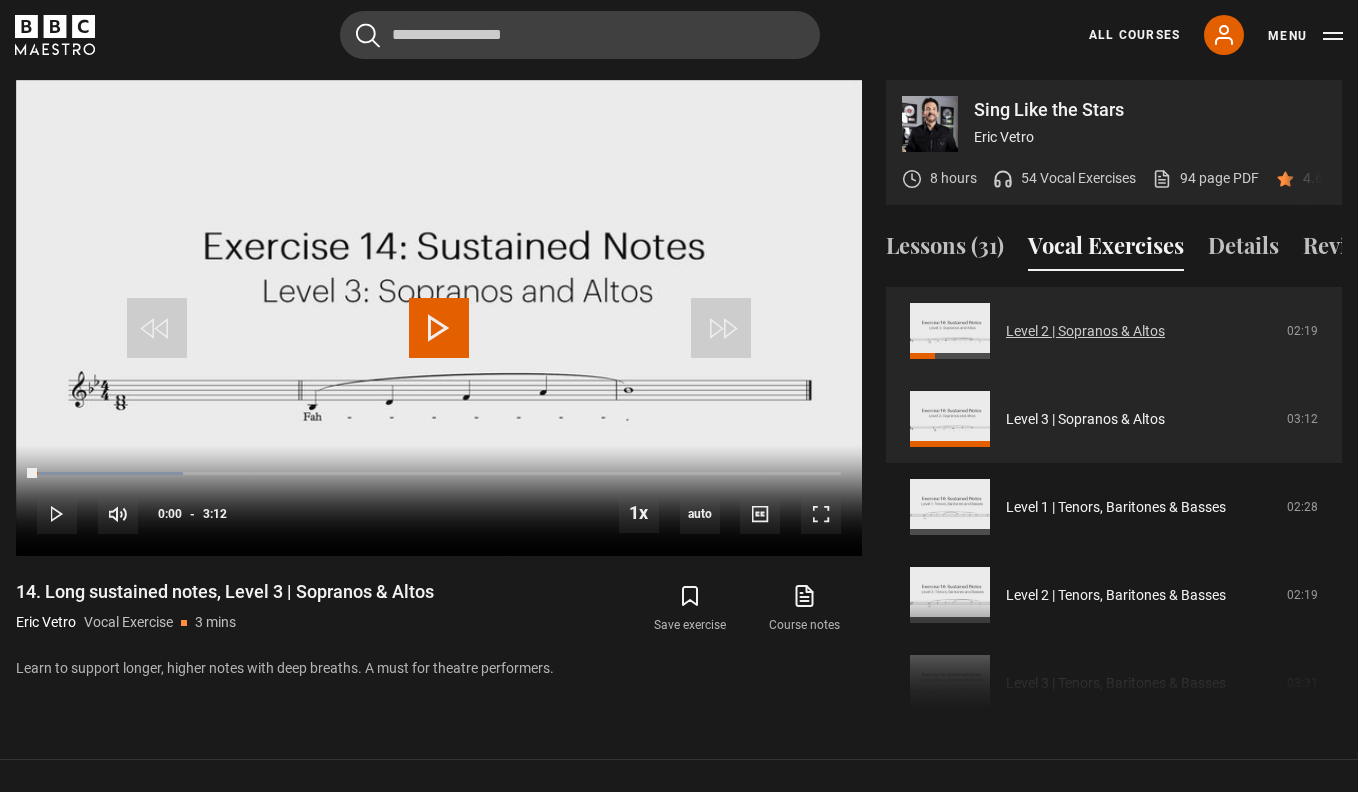 click on "Level 2 | Sopranos & Altos" at bounding box center (1085, 331) 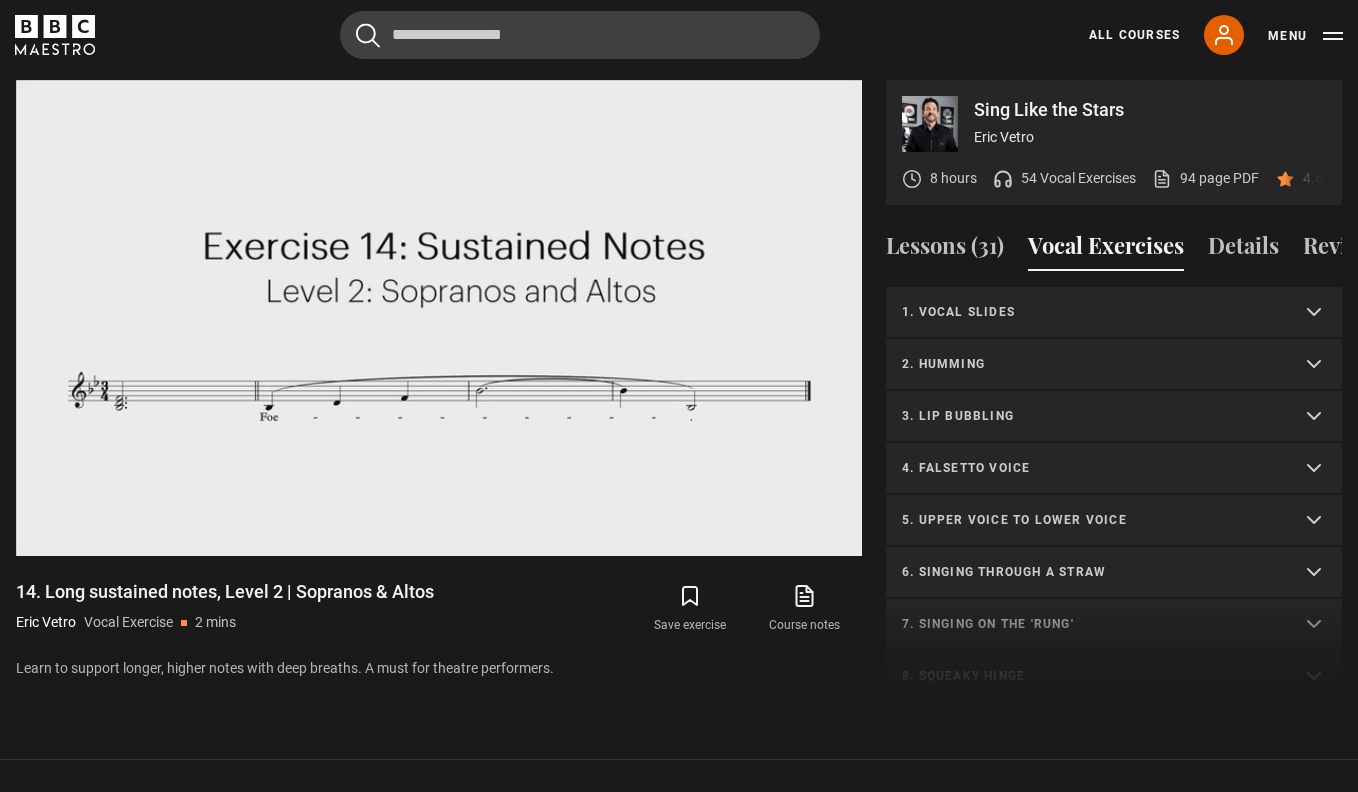 scroll, scrollTop: 957, scrollLeft: 0, axis: vertical 